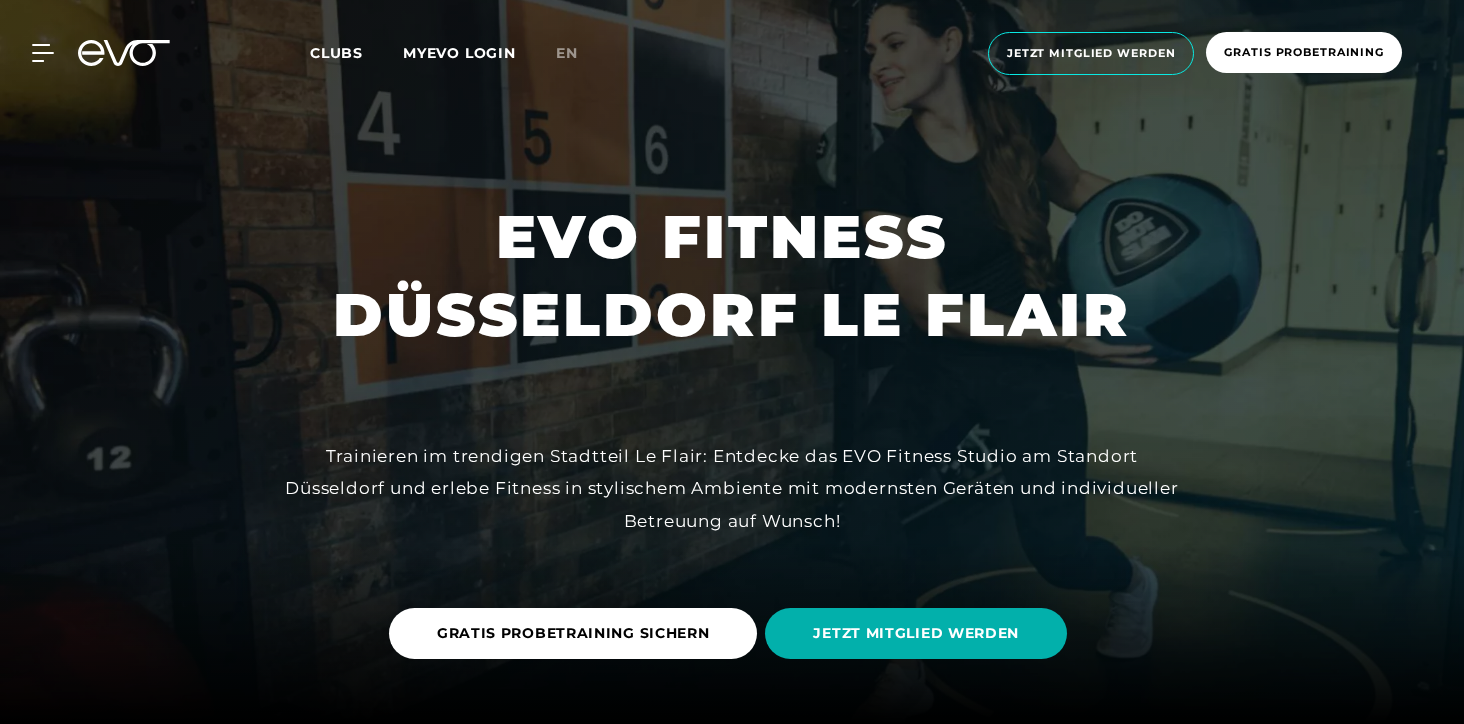 scroll, scrollTop: 0, scrollLeft: 0, axis: both 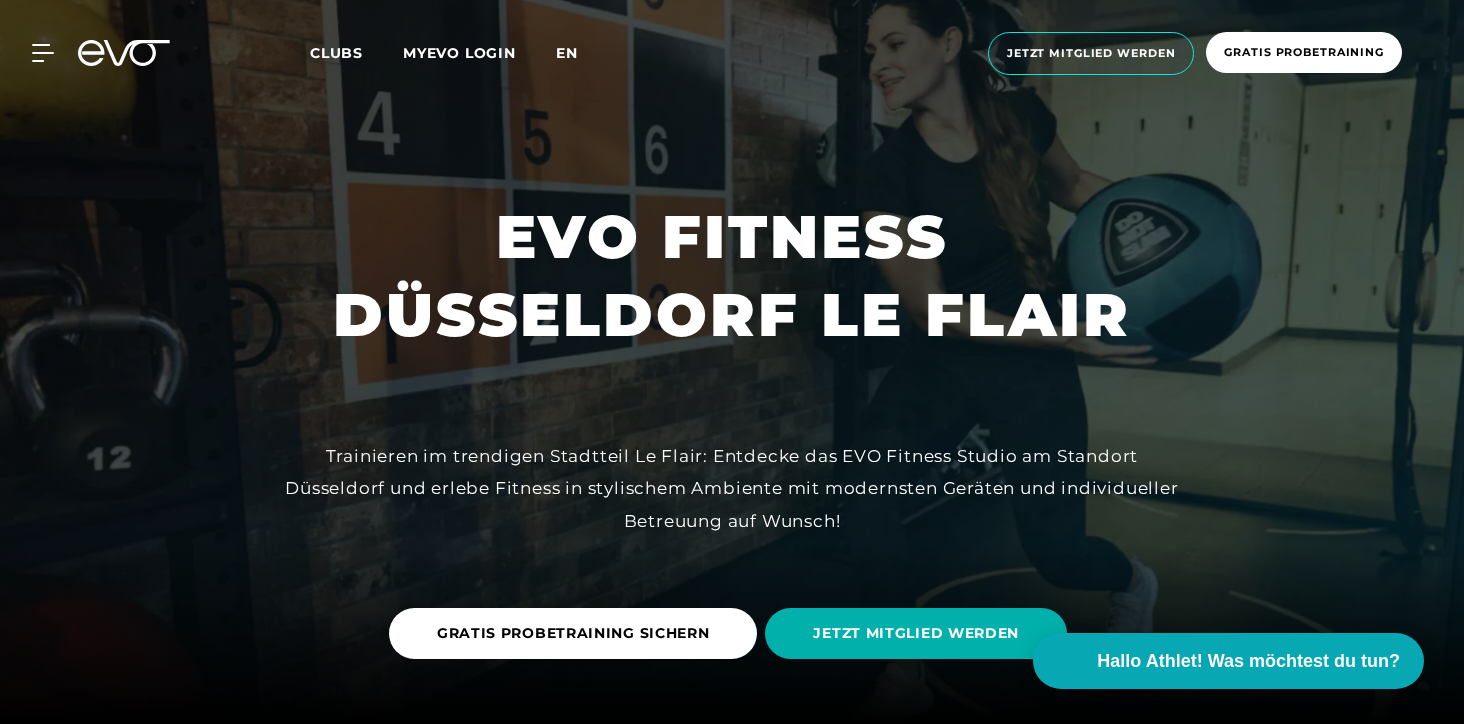 click on "en" at bounding box center (567, 53) 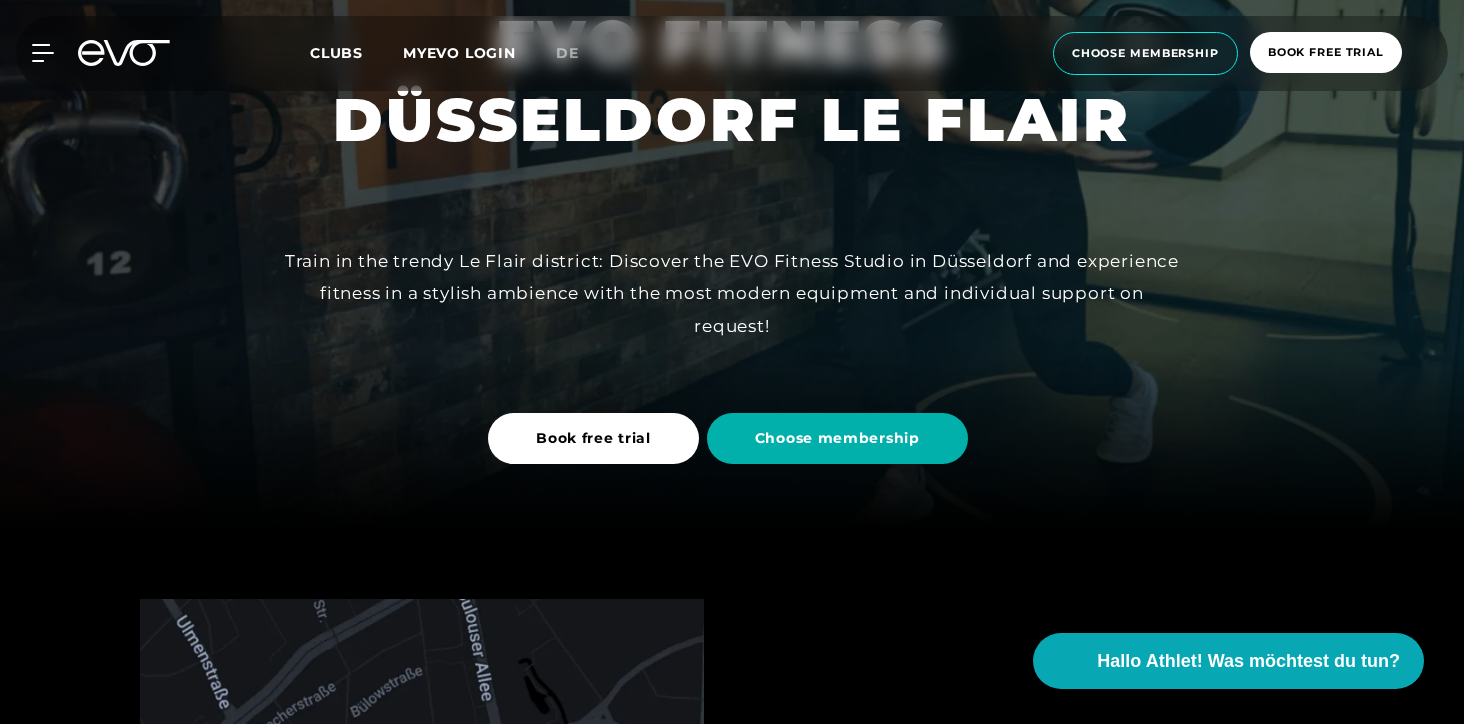 scroll, scrollTop: 311, scrollLeft: 0, axis: vertical 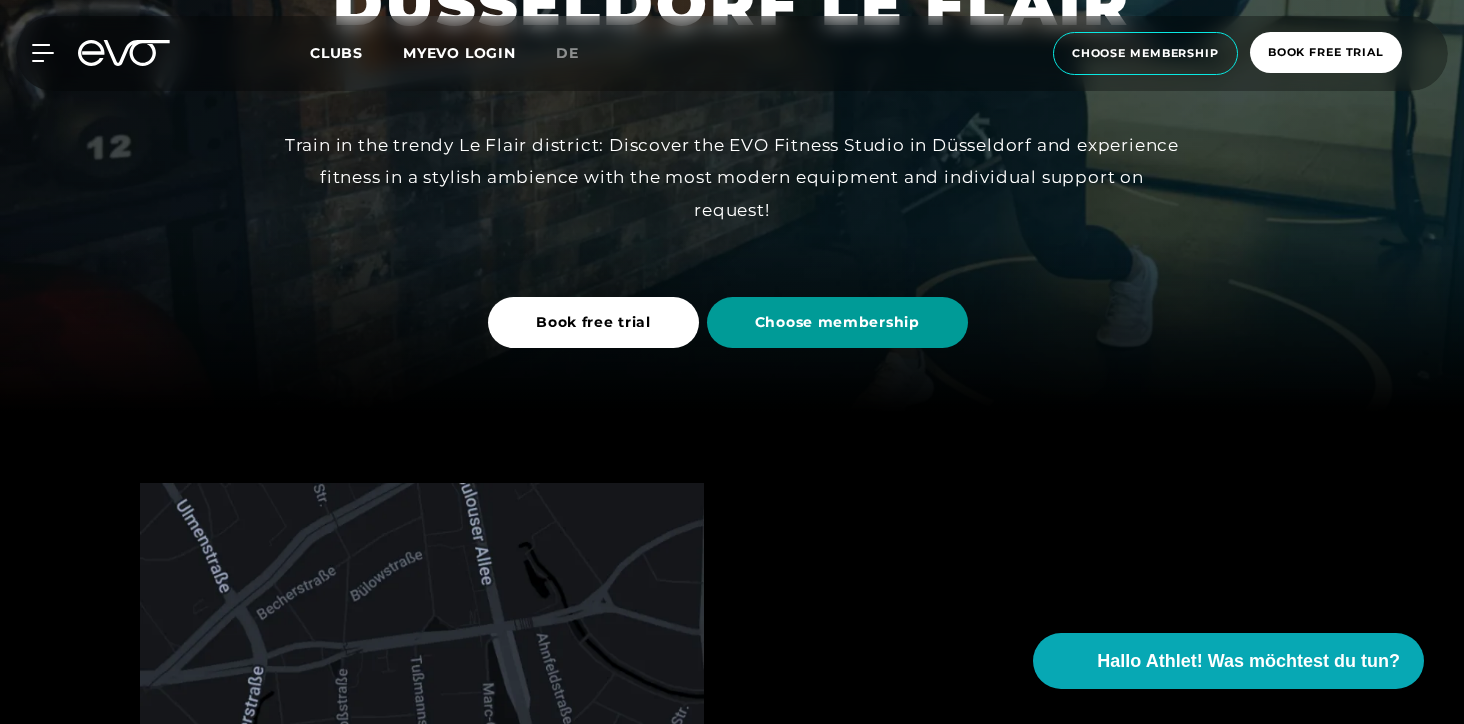 click on "Choose membership" at bounding box center [837, 322] 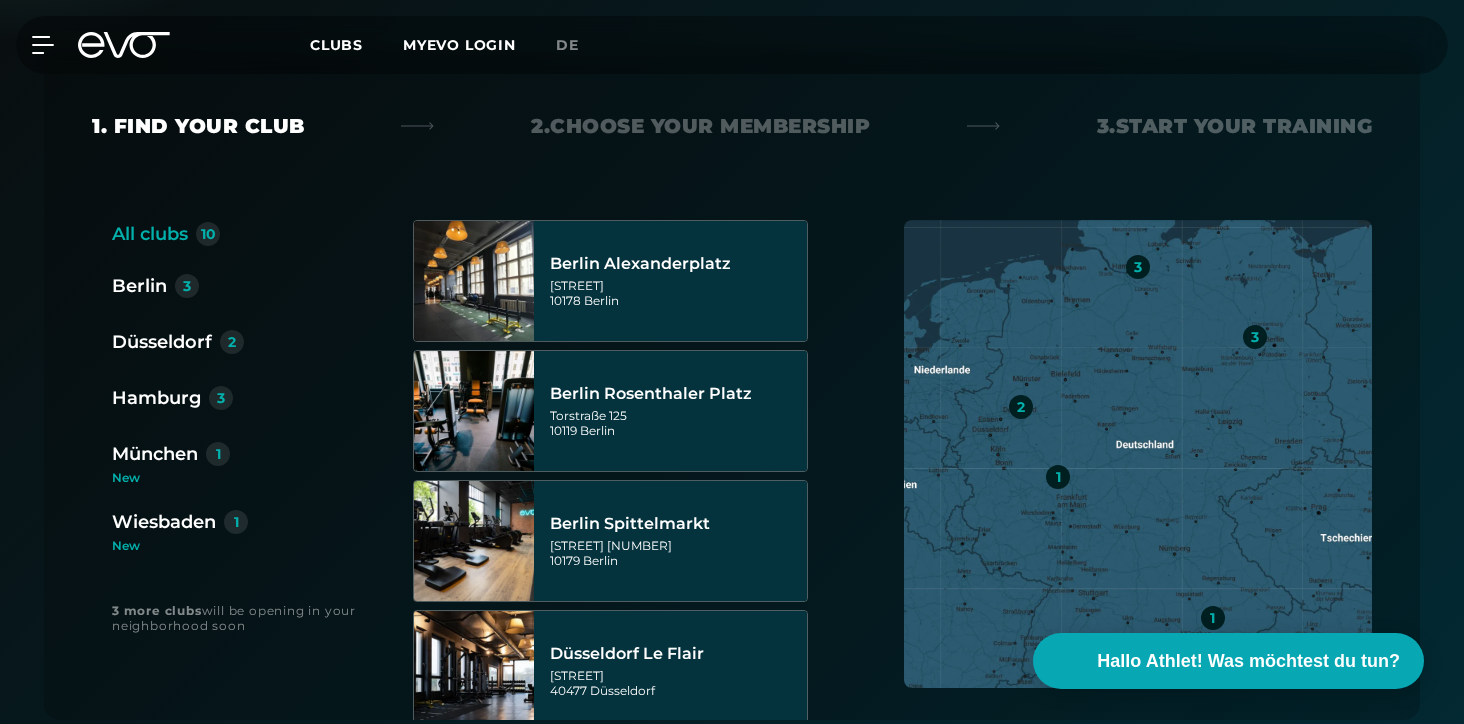 scroll, scrollTop: 399, scrollLeft: 0, axis: vertical 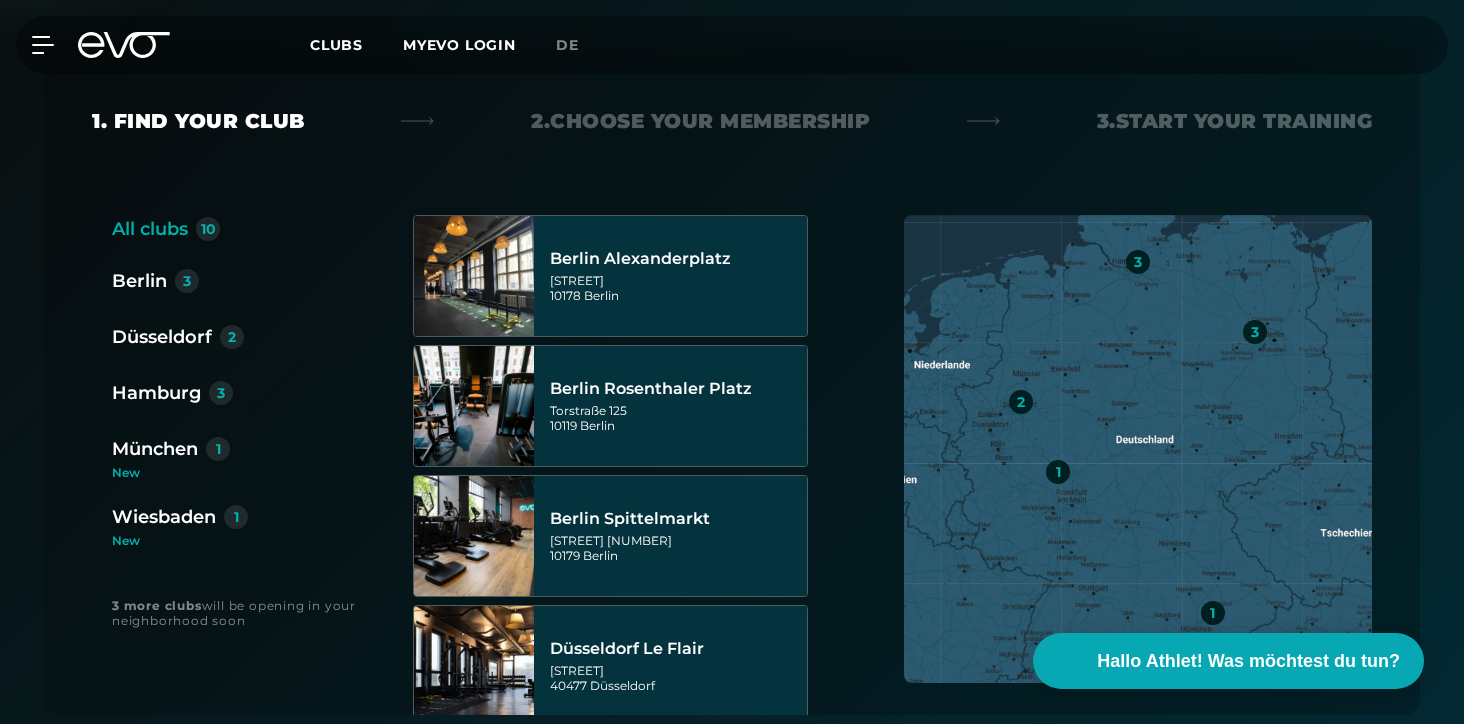 click on "Düsseldorf" at bounding box center [162, 337] 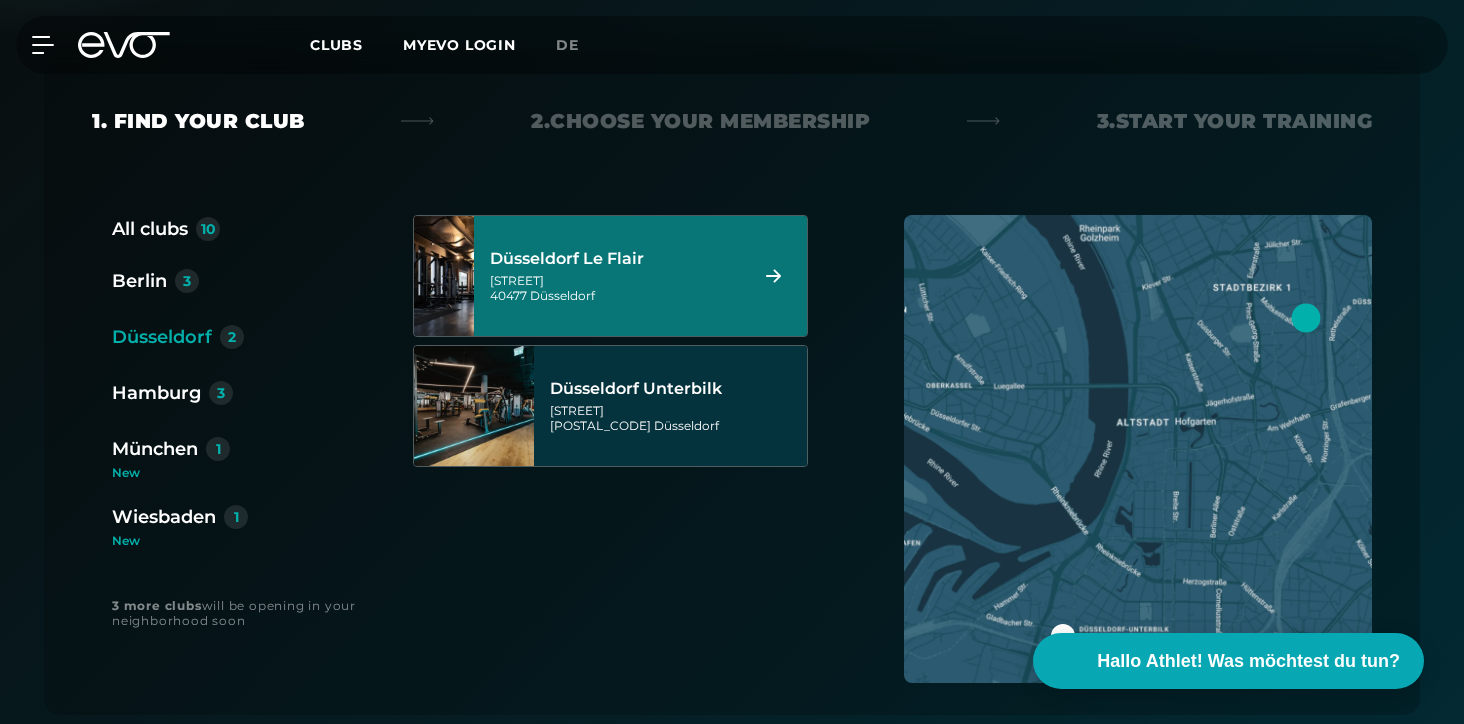 click on "Düsseldorf Le Flair" at bounding box center (615, 259) 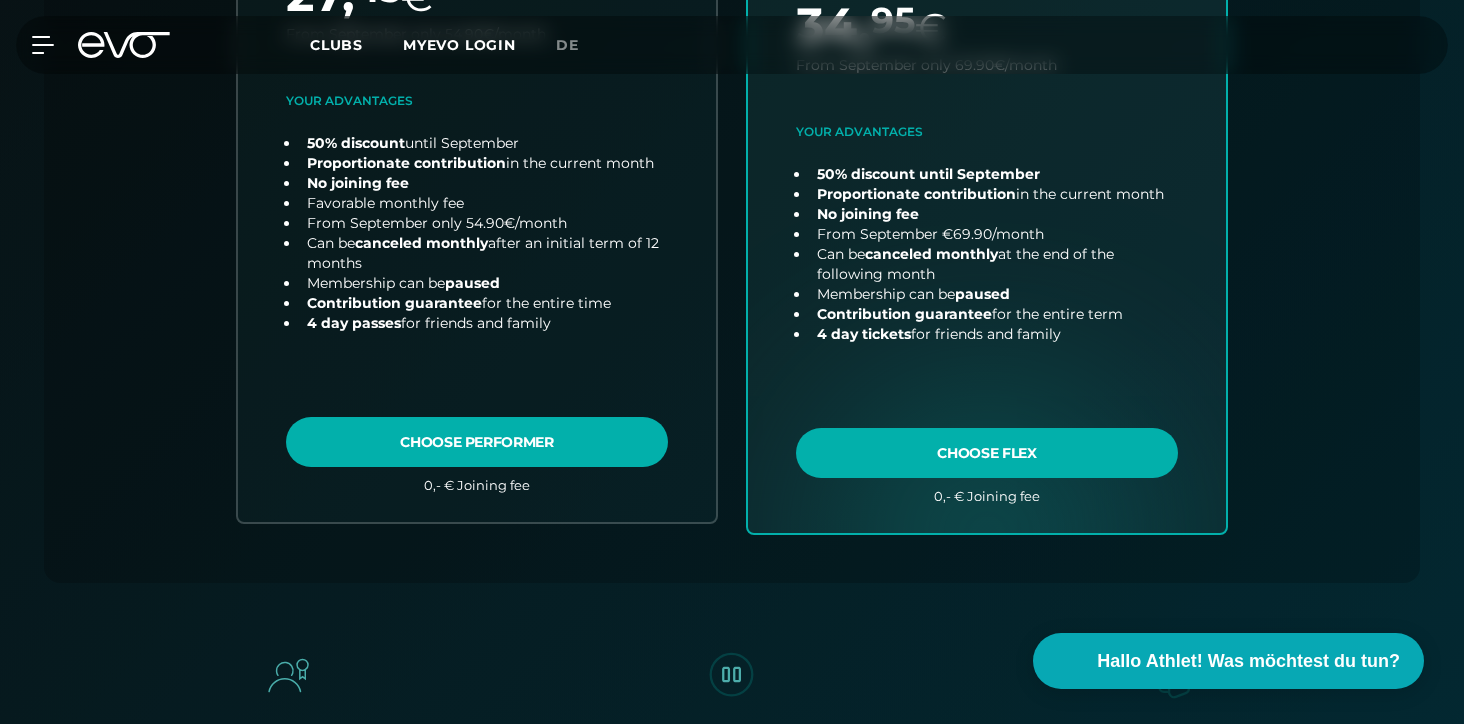 scroll, scrollTop: 883, scrollLeft: 0, axis: vertical 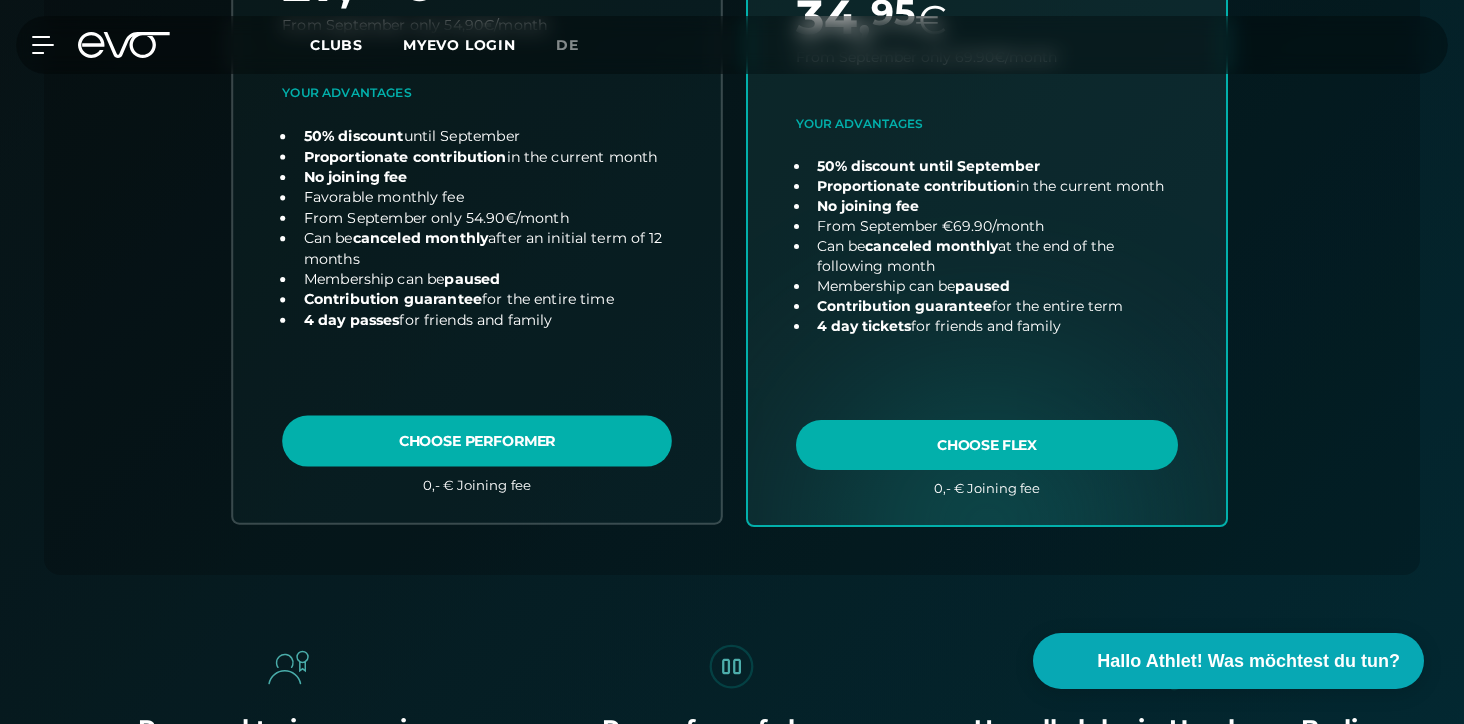 click at bounding box center [477, 129] 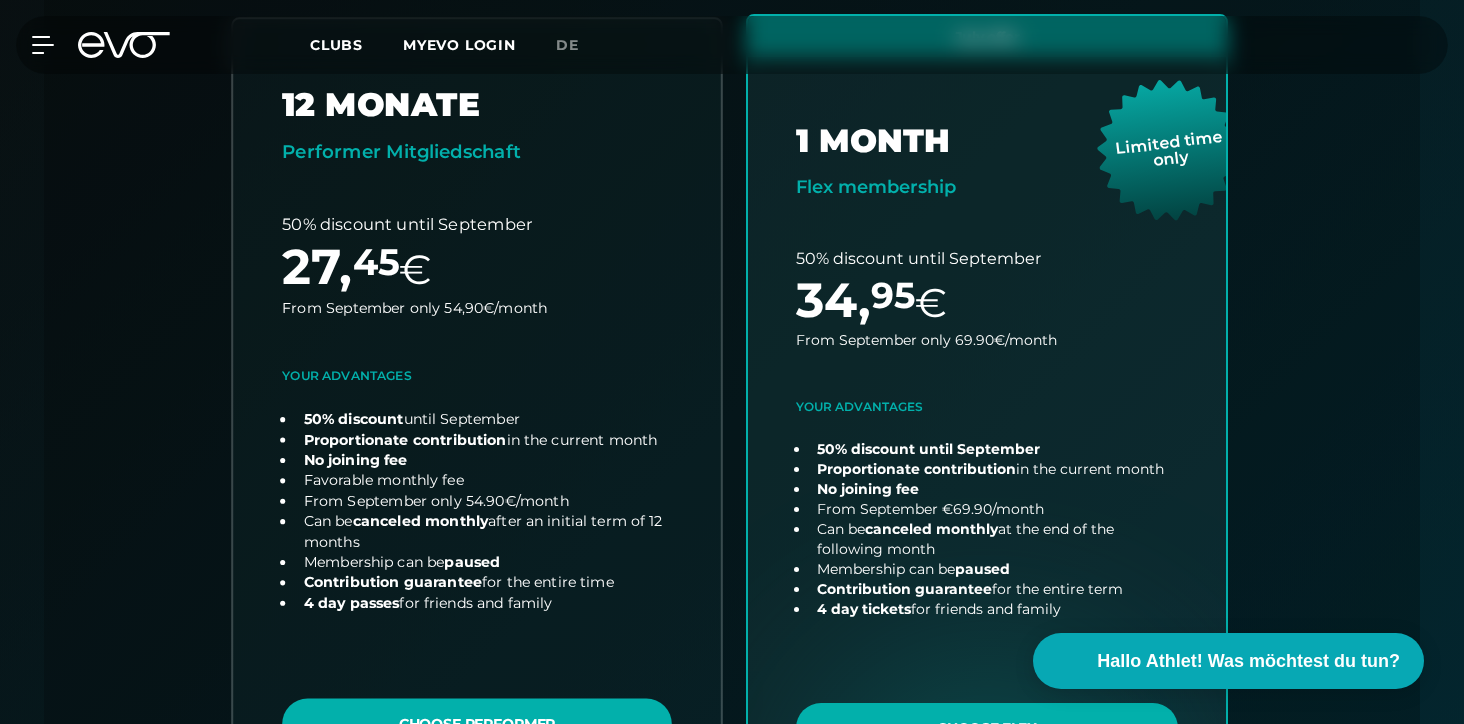 scroll, scrollTop: 0, scrollLeft: 0, axis: both 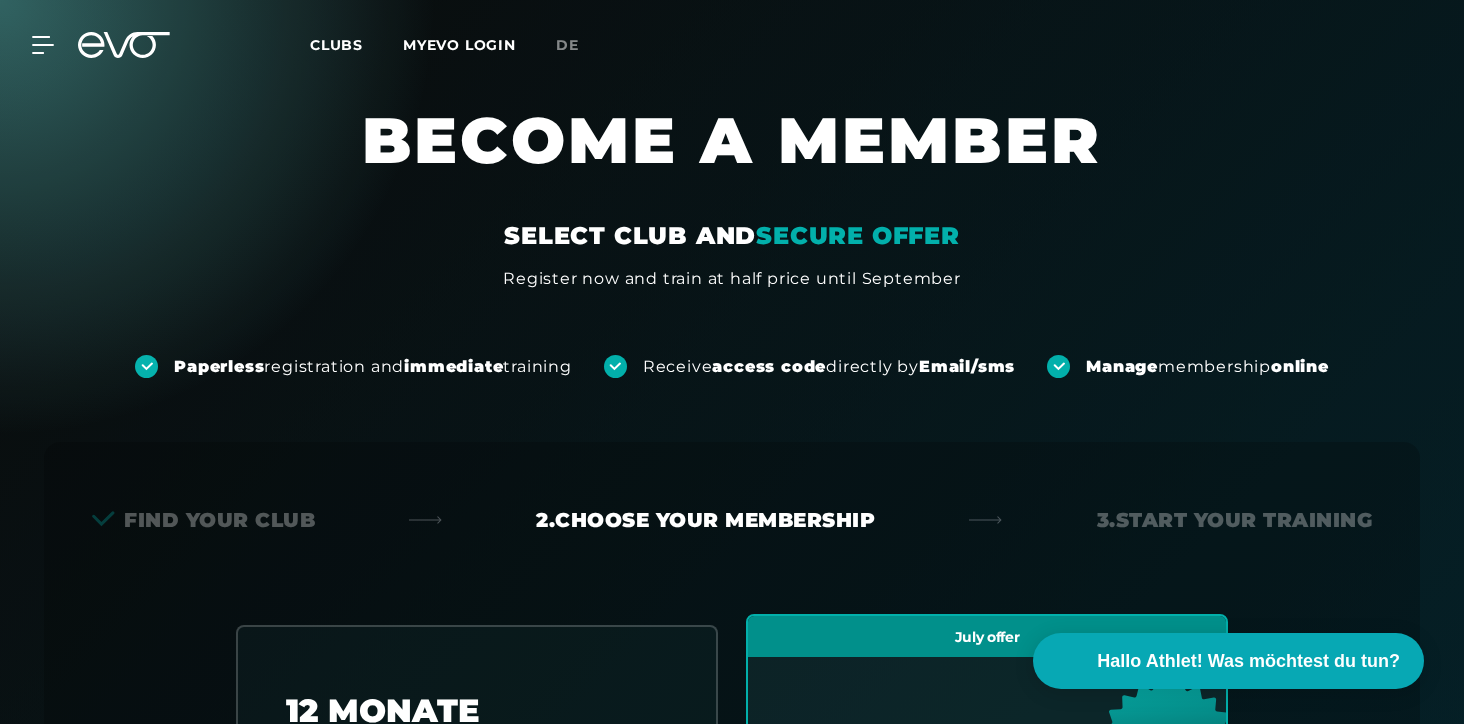 click 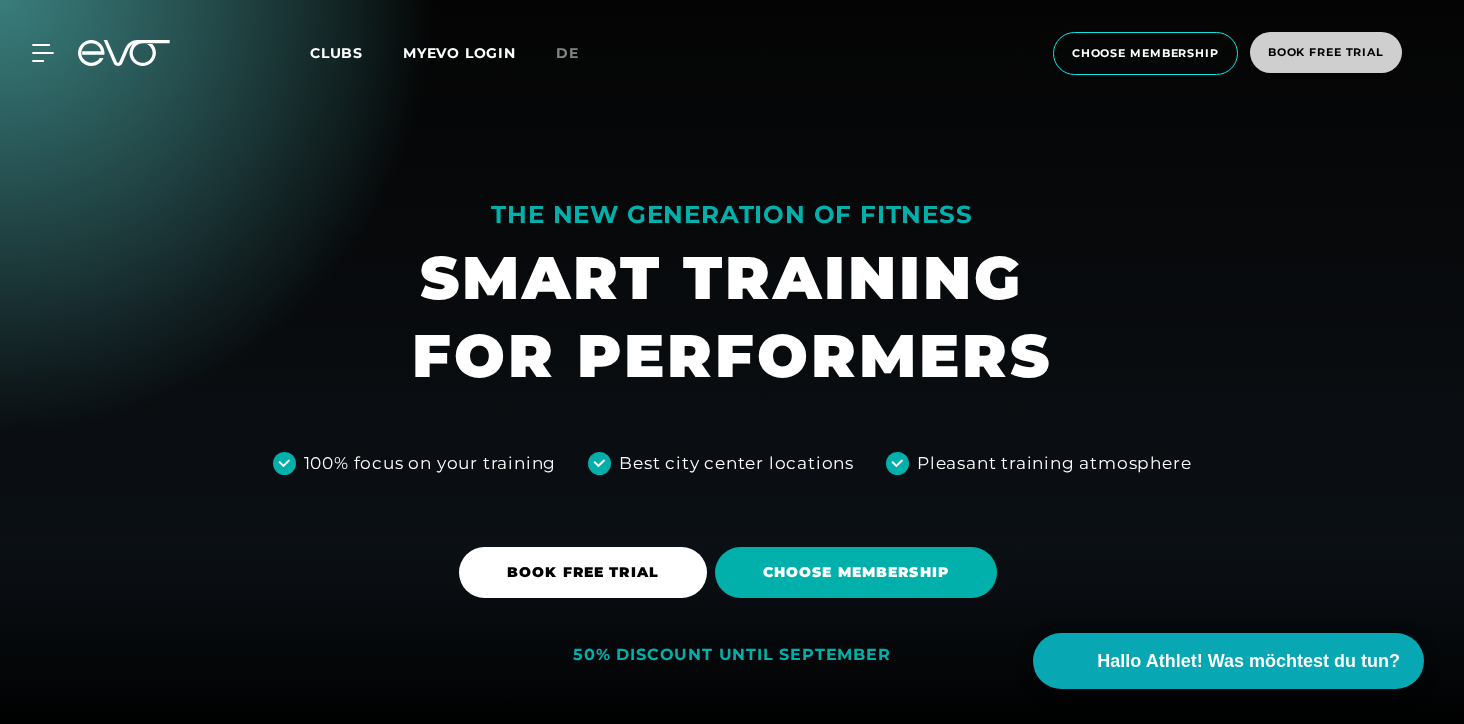 click on "book free trial" at bounding box center [1326, 52] 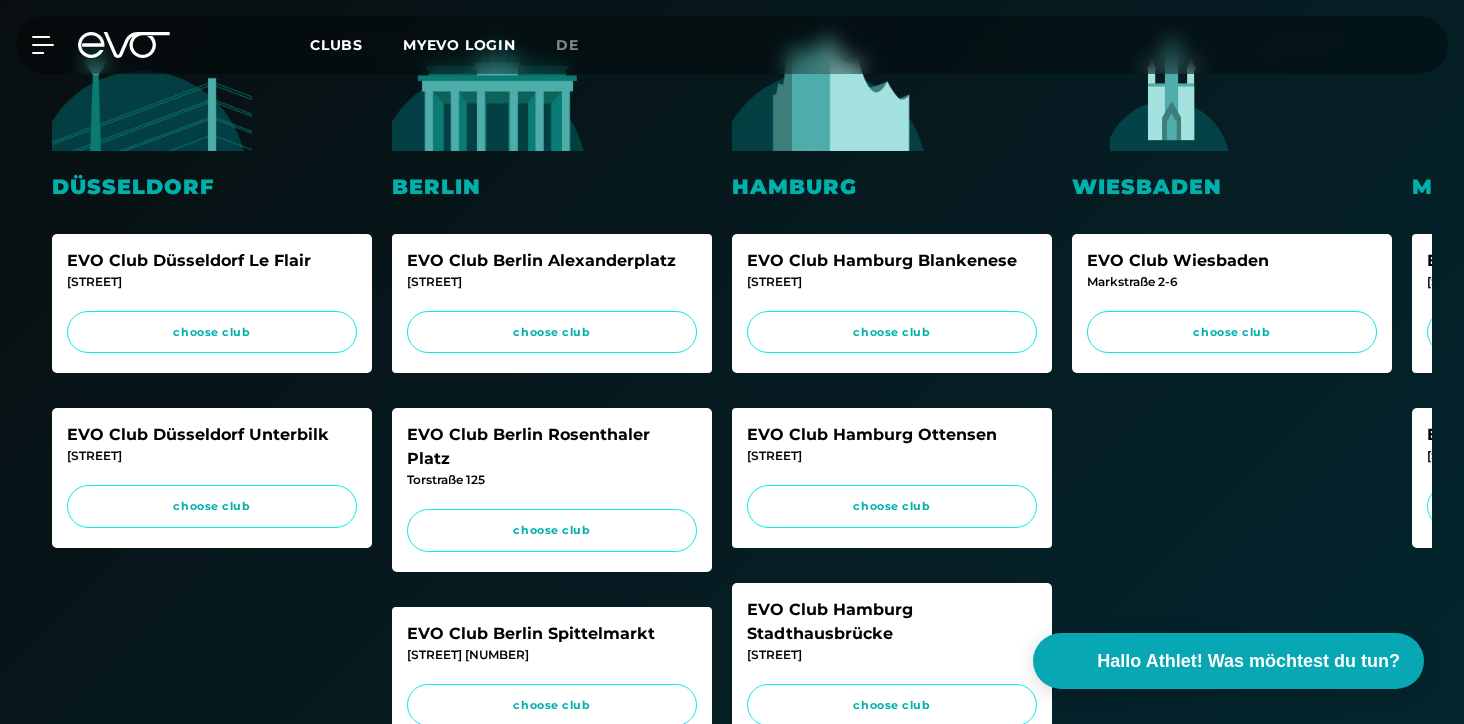 scroll, scrollTop: 513, scrollLeft: 0, axis: vertical 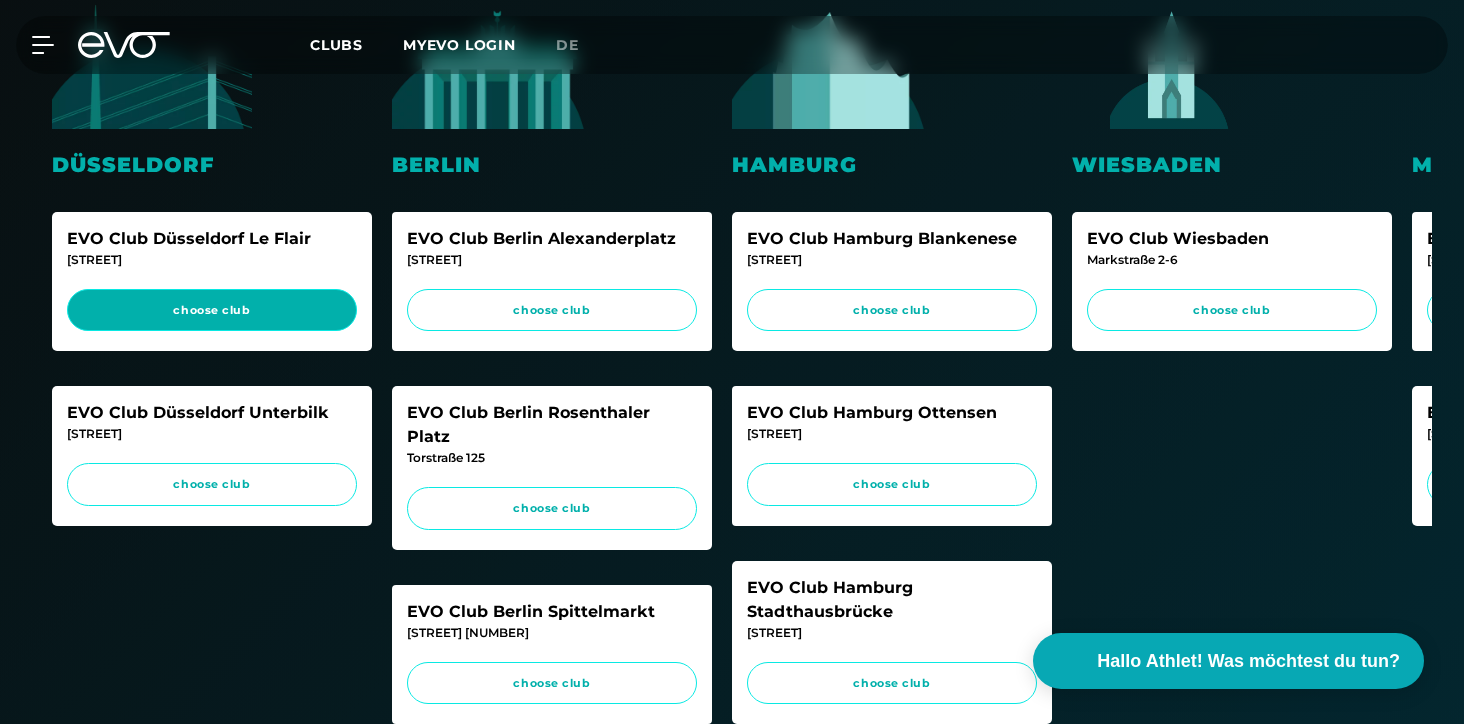 click on "choose club" at bounding box center [212, 310] 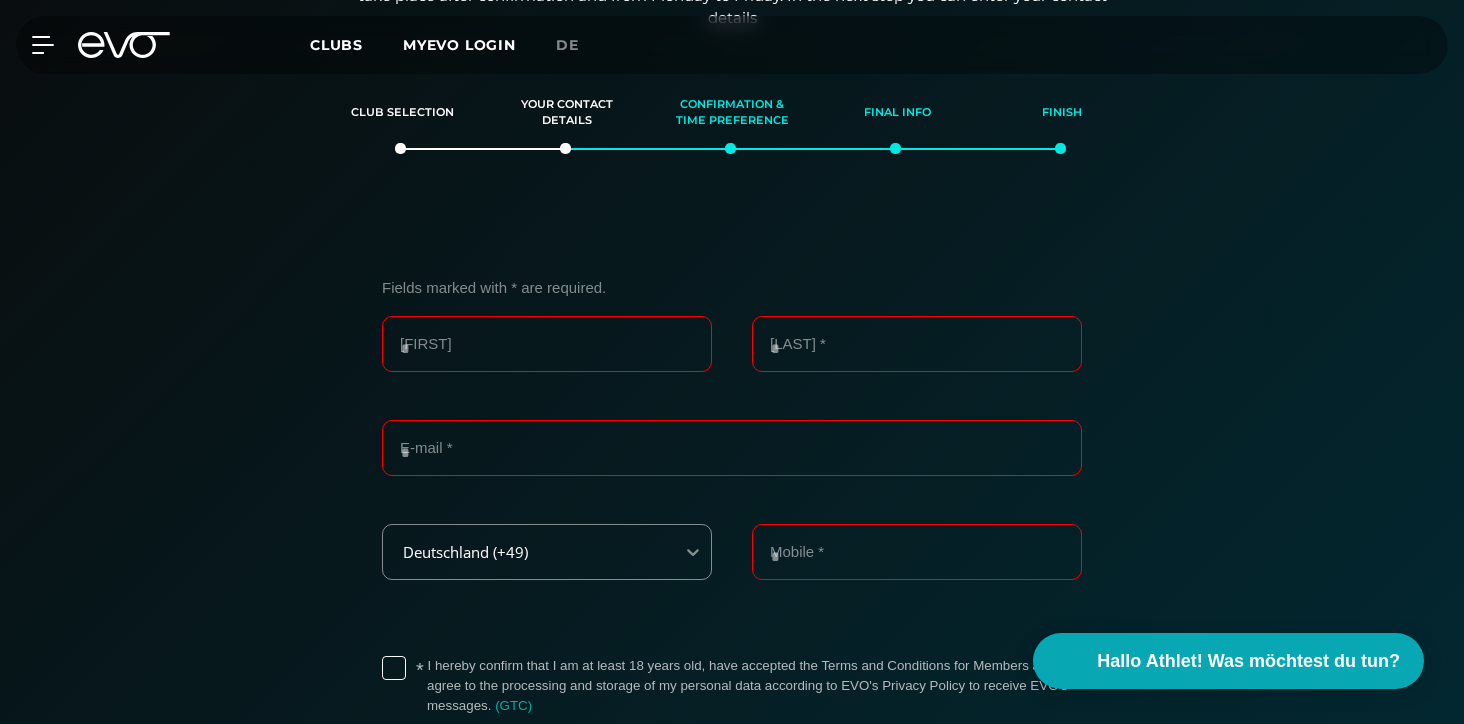 scroll, scrollTop: 289, scrollLeft: 0, axis: vertical 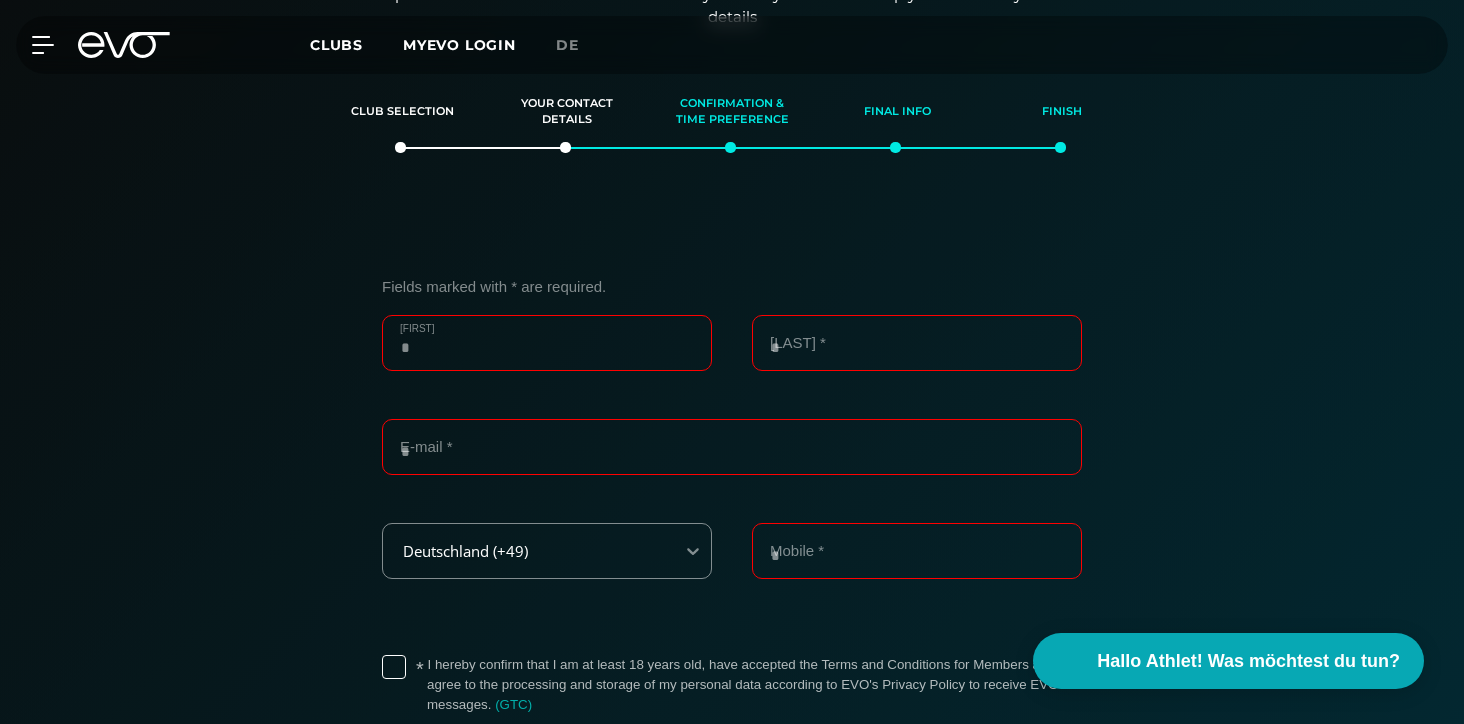 click on "[FIRST]" at bounding box center (547, 343) 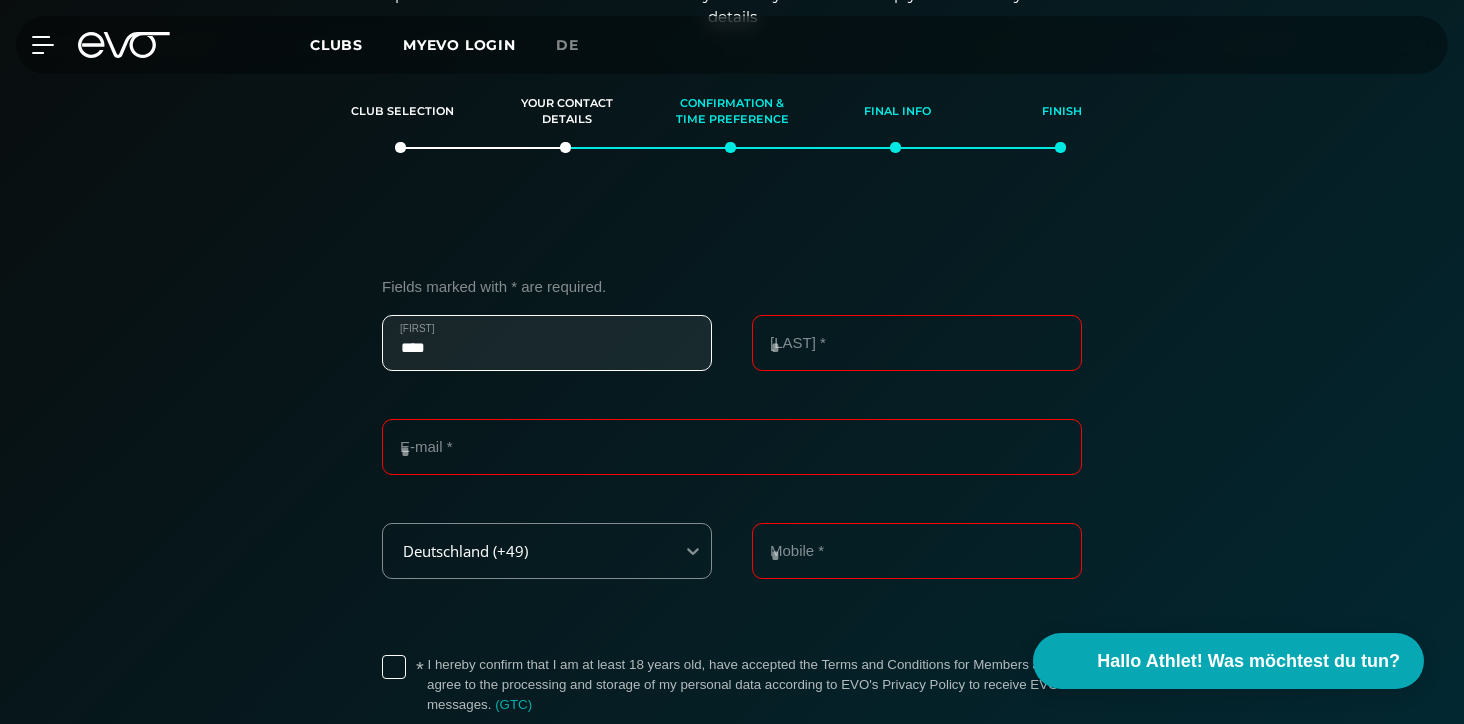 type on "*********" 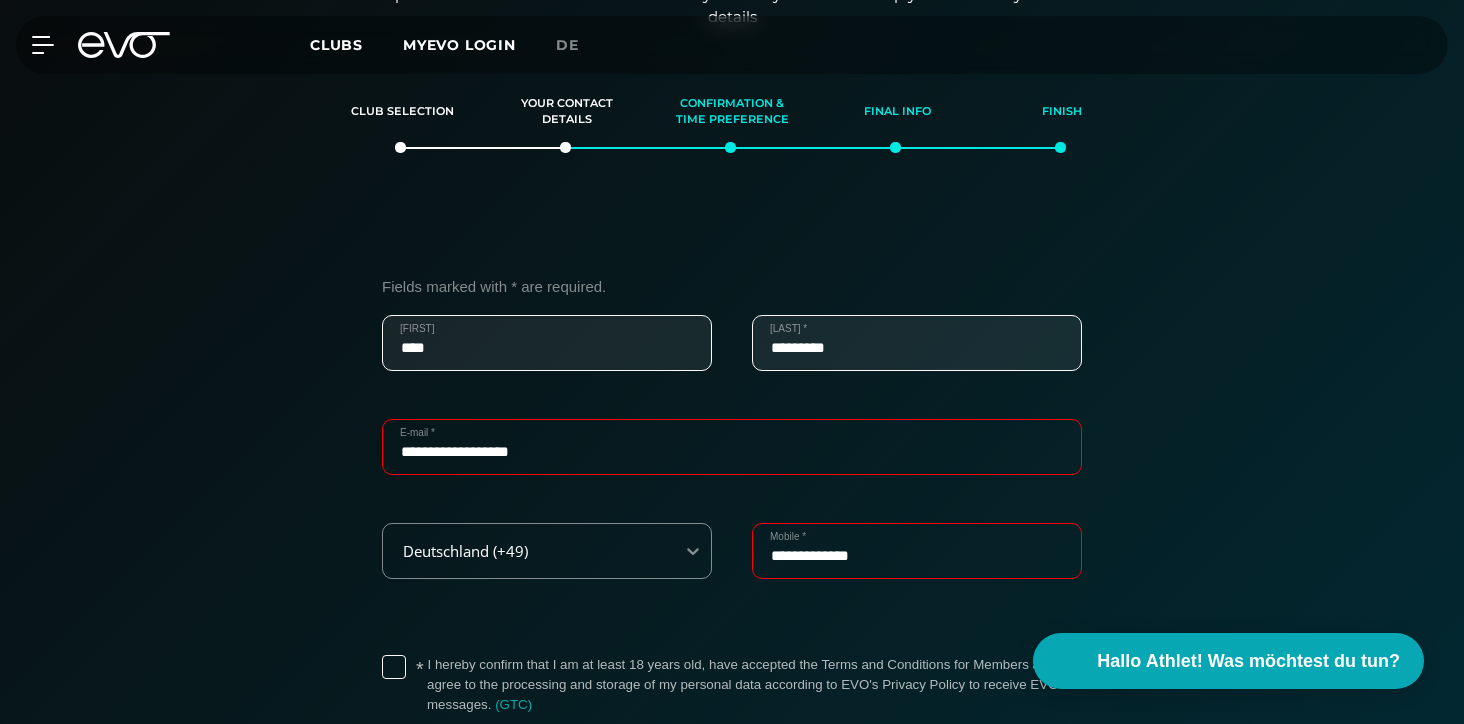click on "**********" at bounding box center [732, 545] 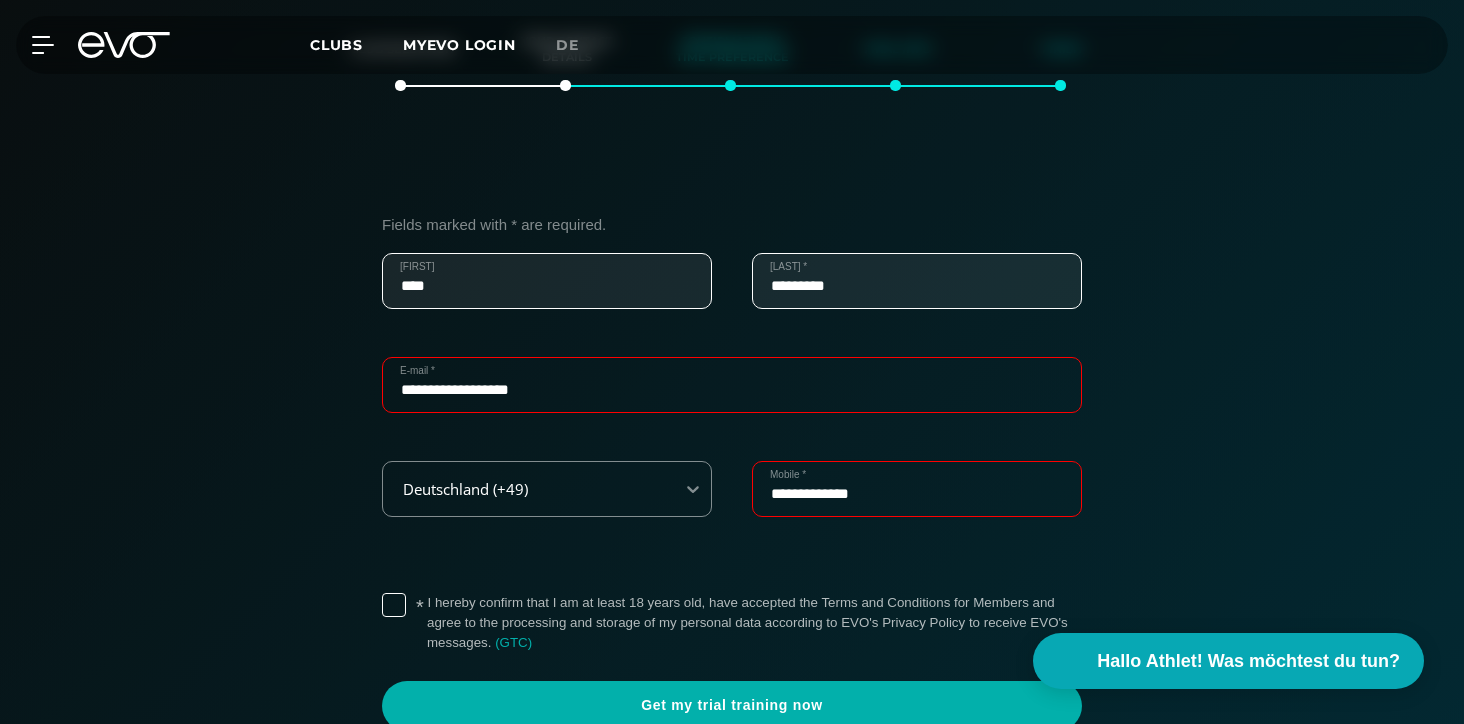 scroll, scrollTop: 500, scrollLeft: 0, axis: vertical 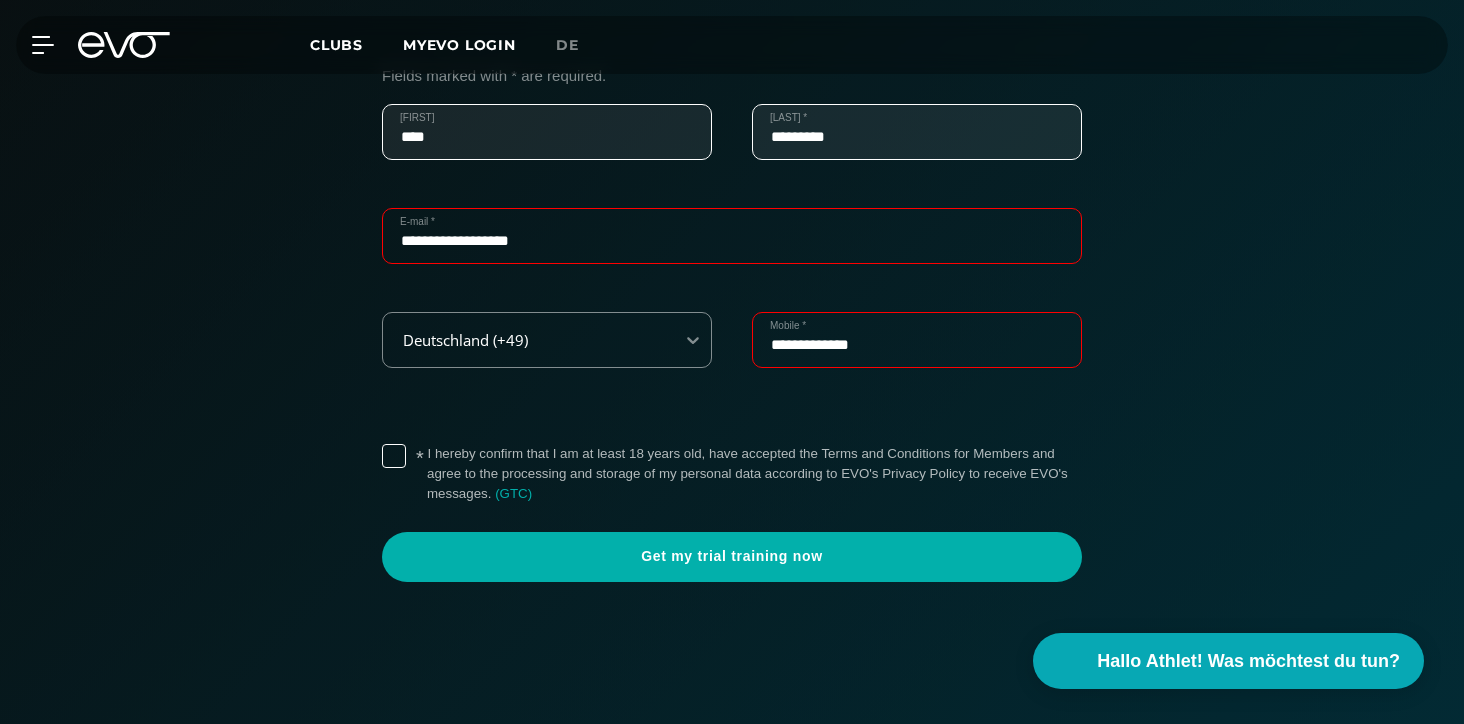 click on "**********" at bounding box center (917, 340) 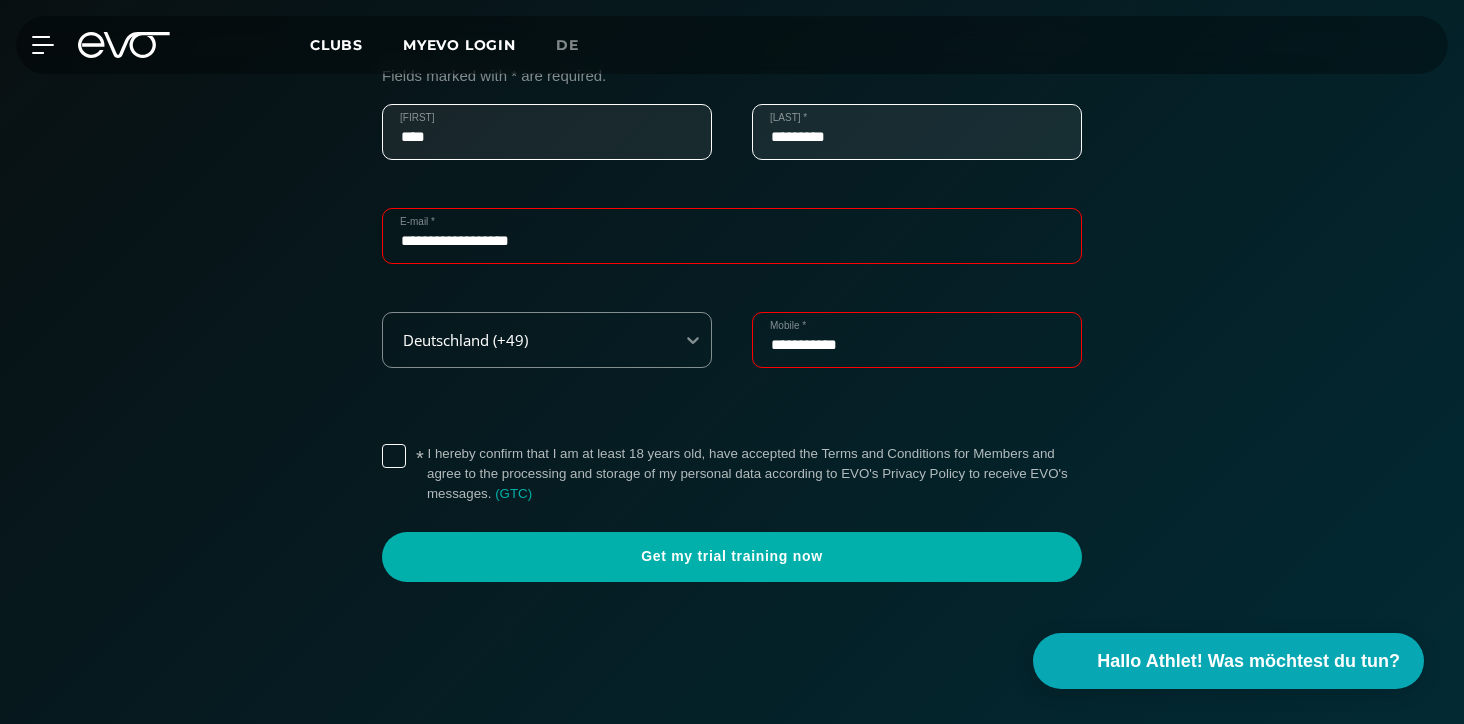 type on "**********" 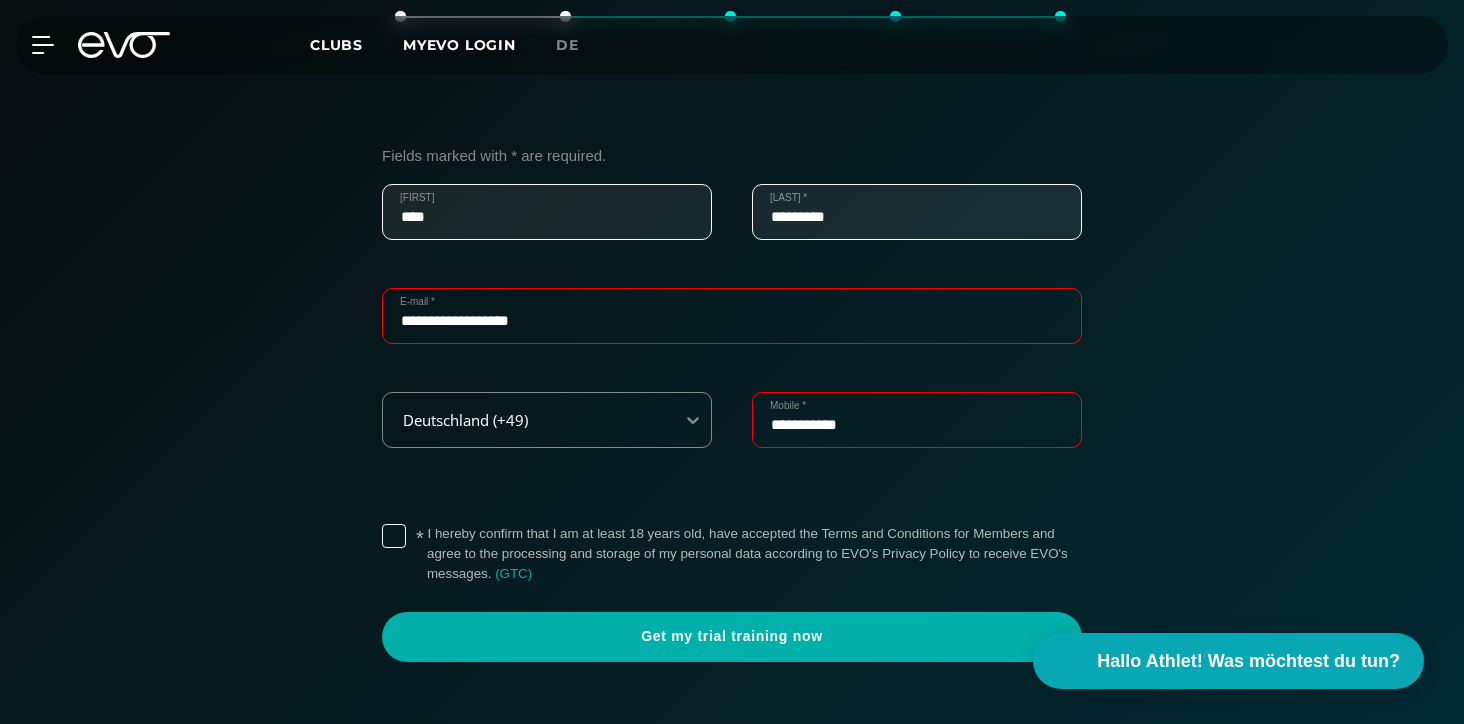scroll, scrollTop: 664, scrollLeft: 0, axis: vertical 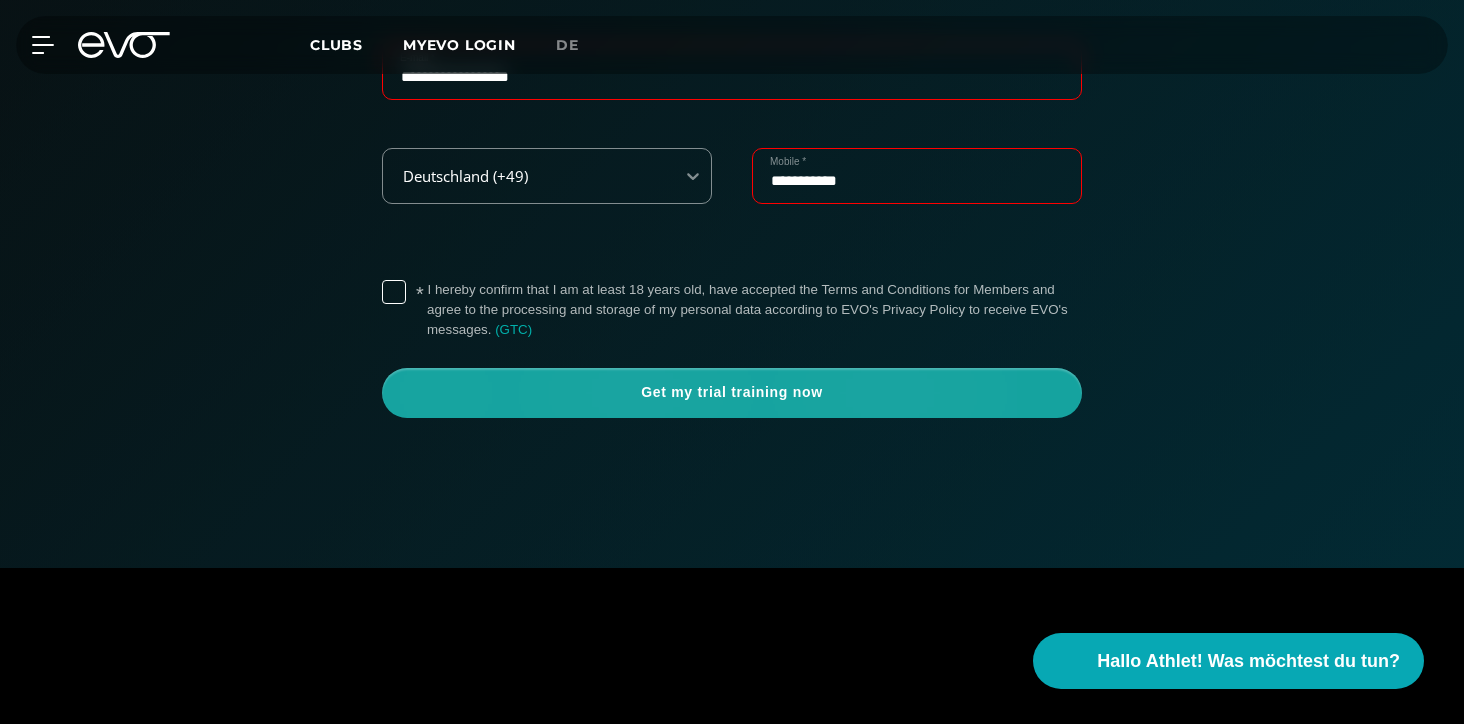 click on "Get my trial training now" at bounding box center (732, 393) 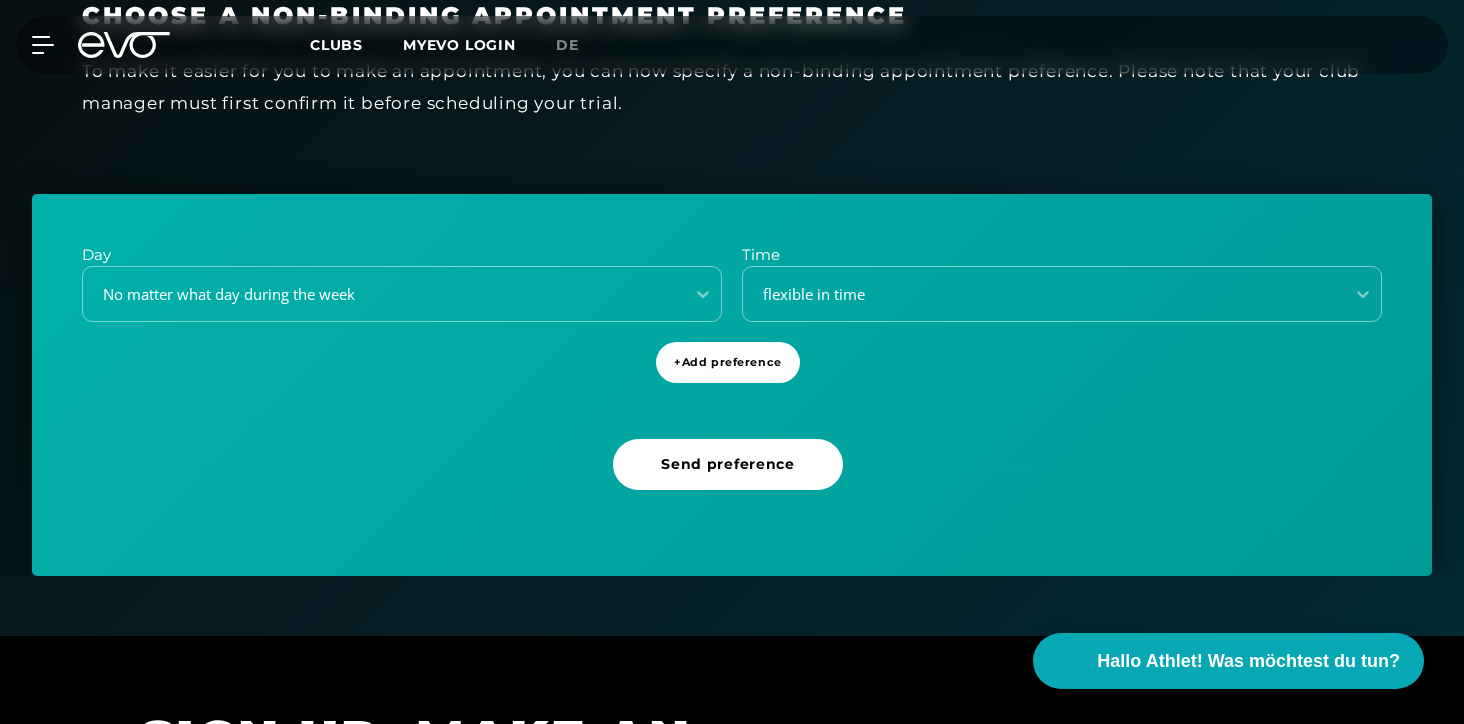 scroll, scrollTop: 550, scrollLeft: 0, axis: vertical 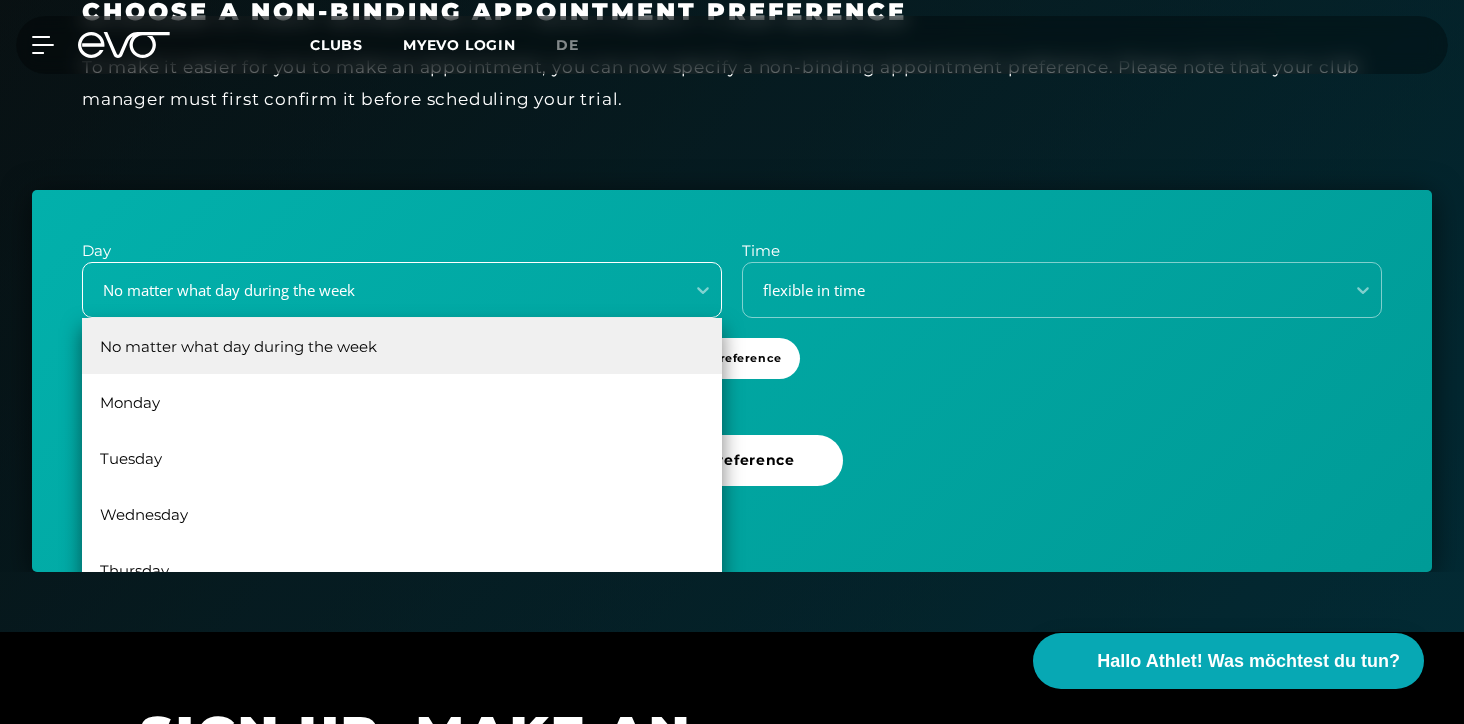 click on "No matter what day during the week" at bounding box center [377, 290] 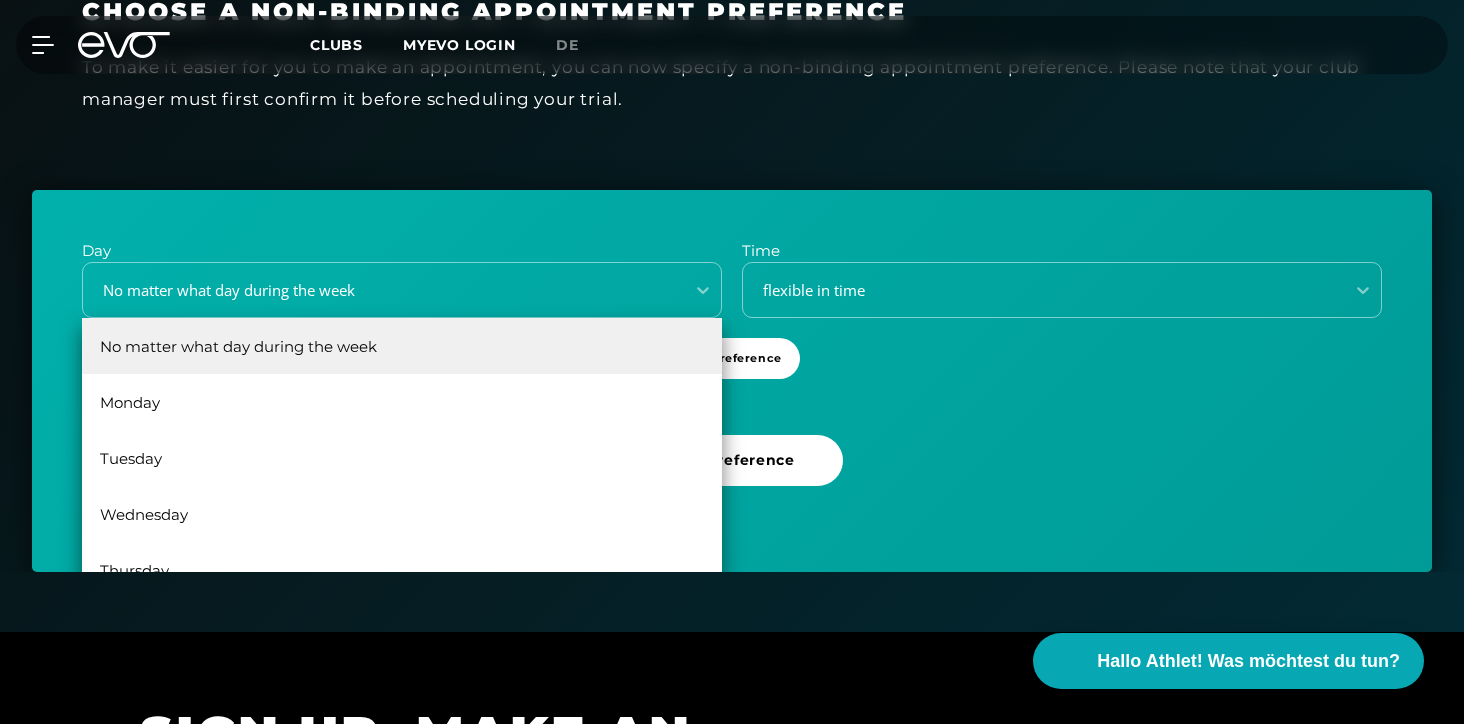 click on "Choose a non-binding appointment preference To make it easier for you to make an appointment, you can now specify a non-binding appointment preference. Please note that your club manager must first confirm it before scheduling your trial." at bounding box center [732, 68] 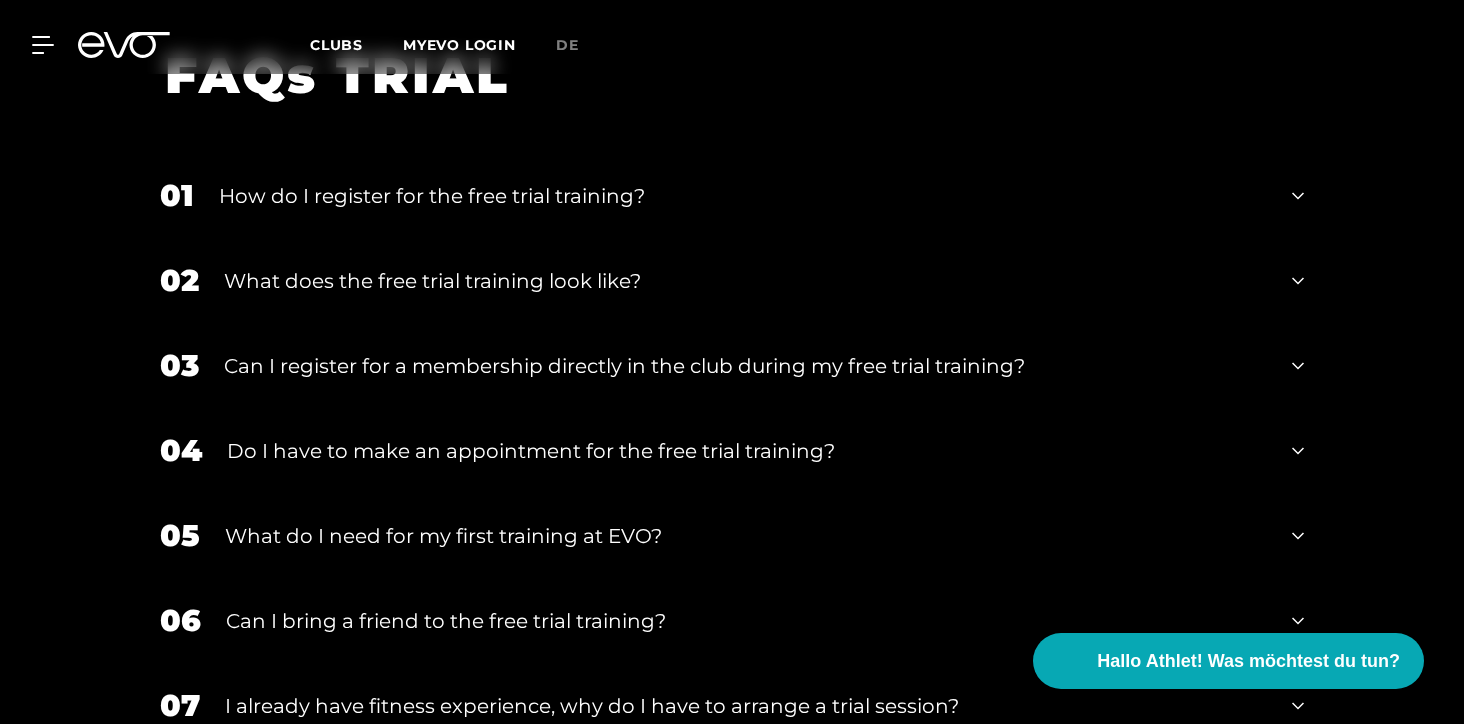 scroll, scrollTop: 2075, scrollLeft: 0, axis: vertical 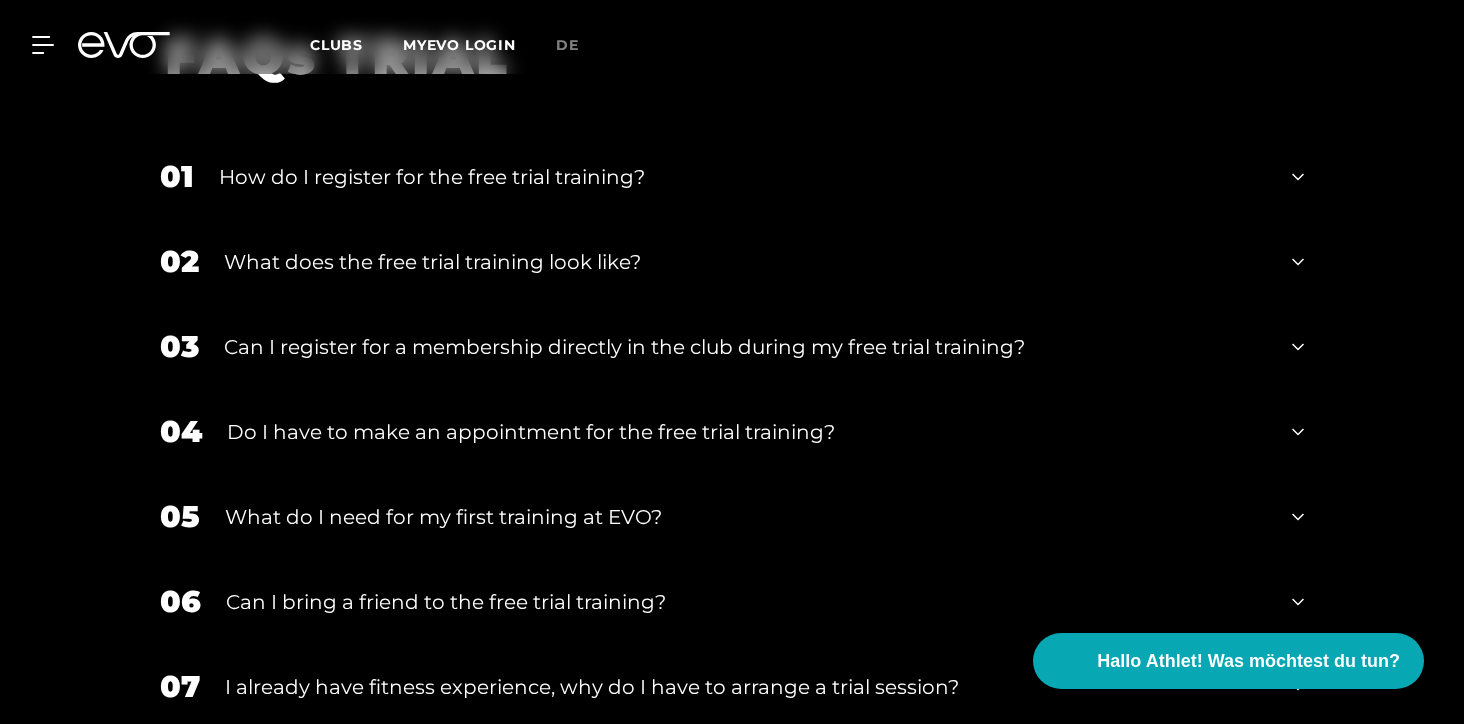 click on "What does the free trial training look like?" at bounding box center (745, 262) 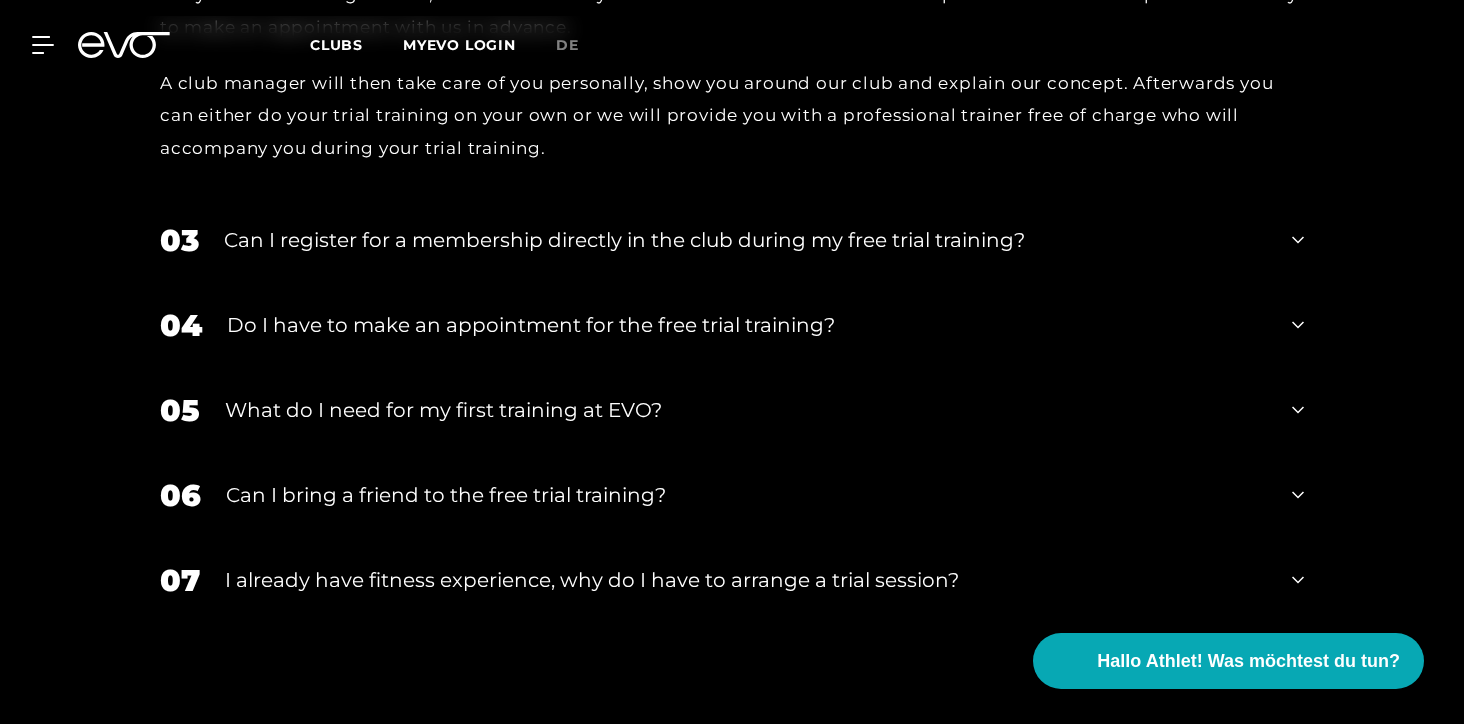 scroll, scrollTop: 2438, scrollLeft: 0, axis: vertical 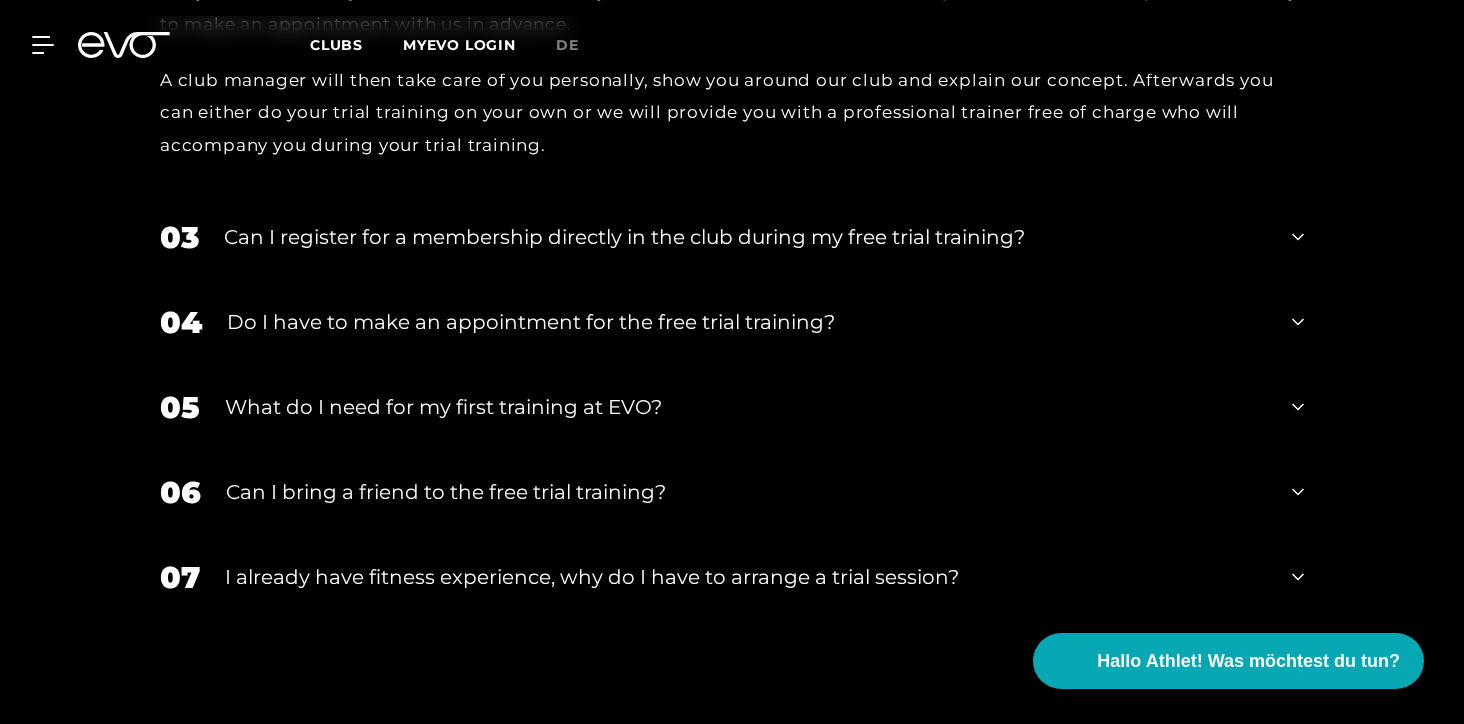 click on "05 What do I need for my first training at EVO?" at bounding box center [732, 407] 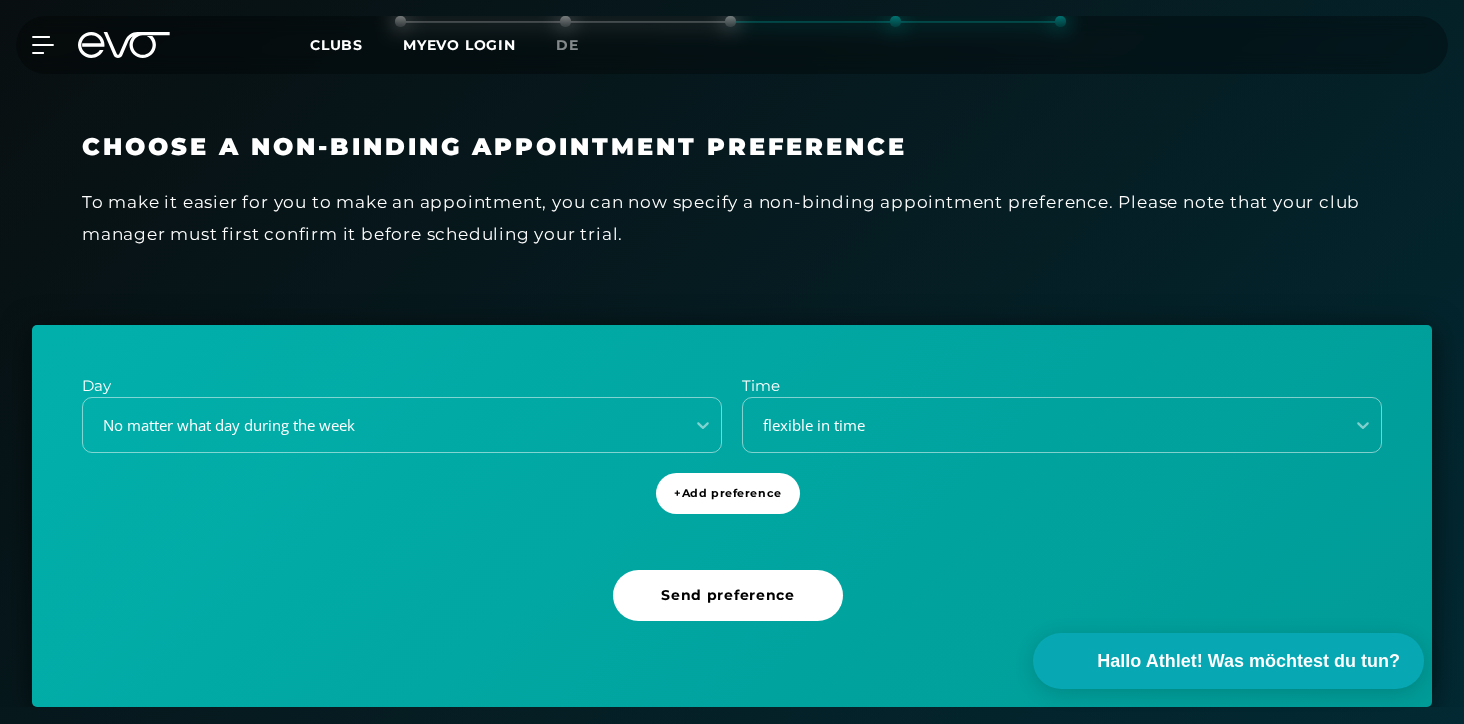 scroll, scrollTop: 528, scrollLeft: 0, axis: vertical 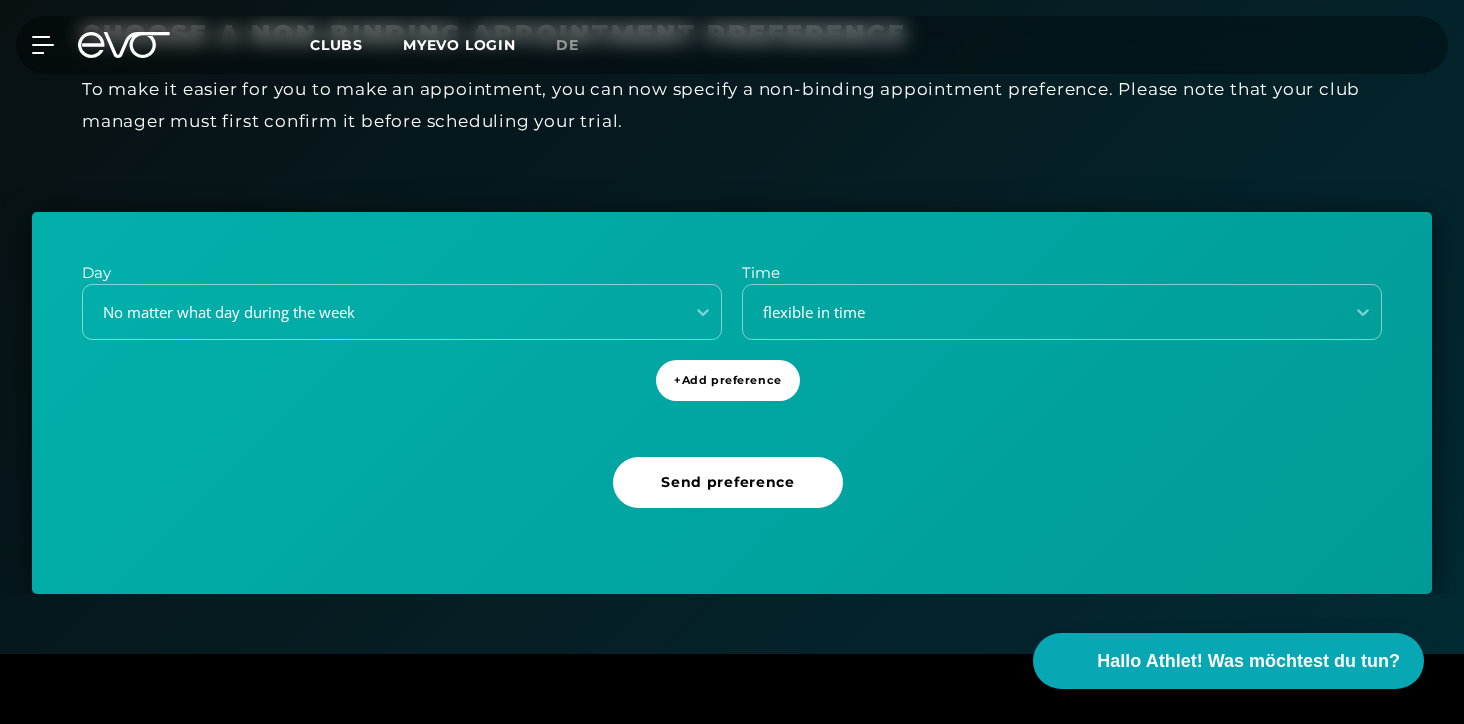 click on "Day" at bounding box center [402, 273] 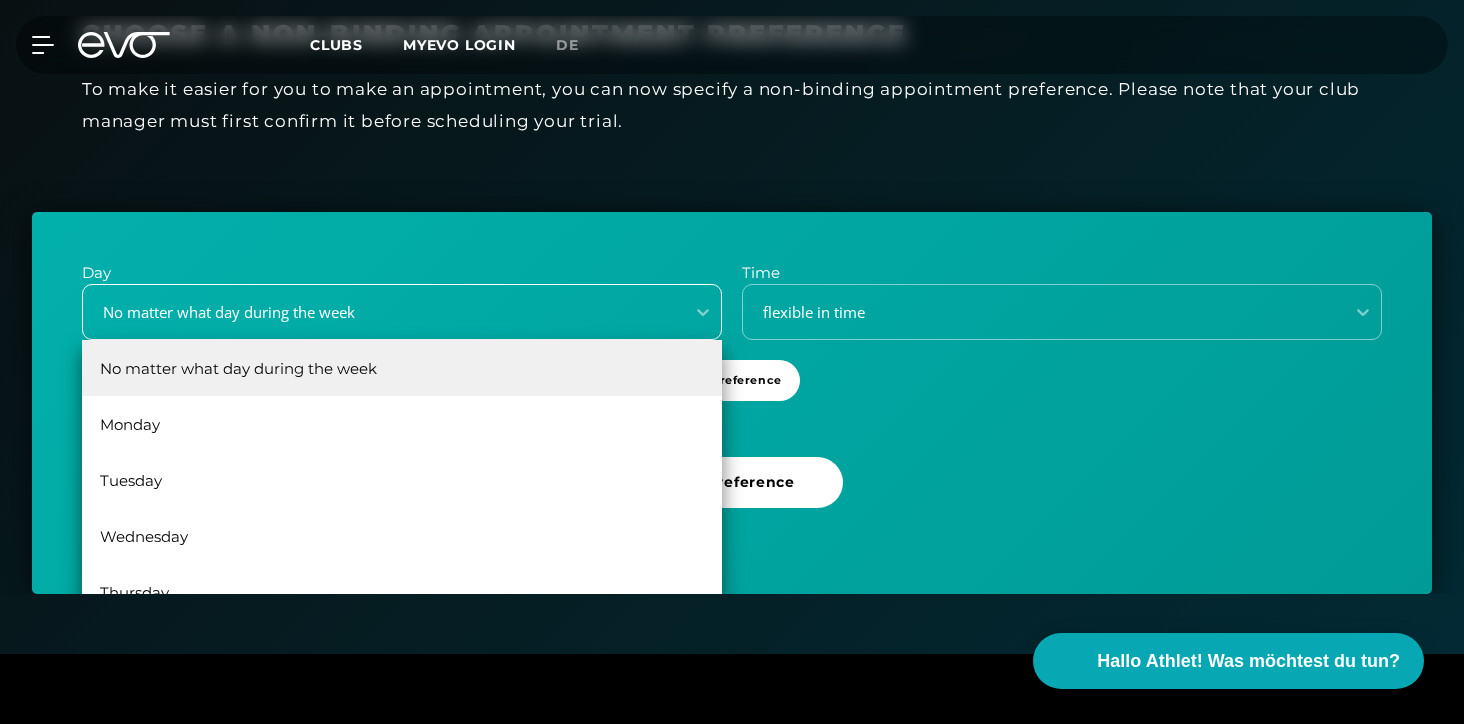 click on "No matter what day during the week" at bounding box center [377, 312] 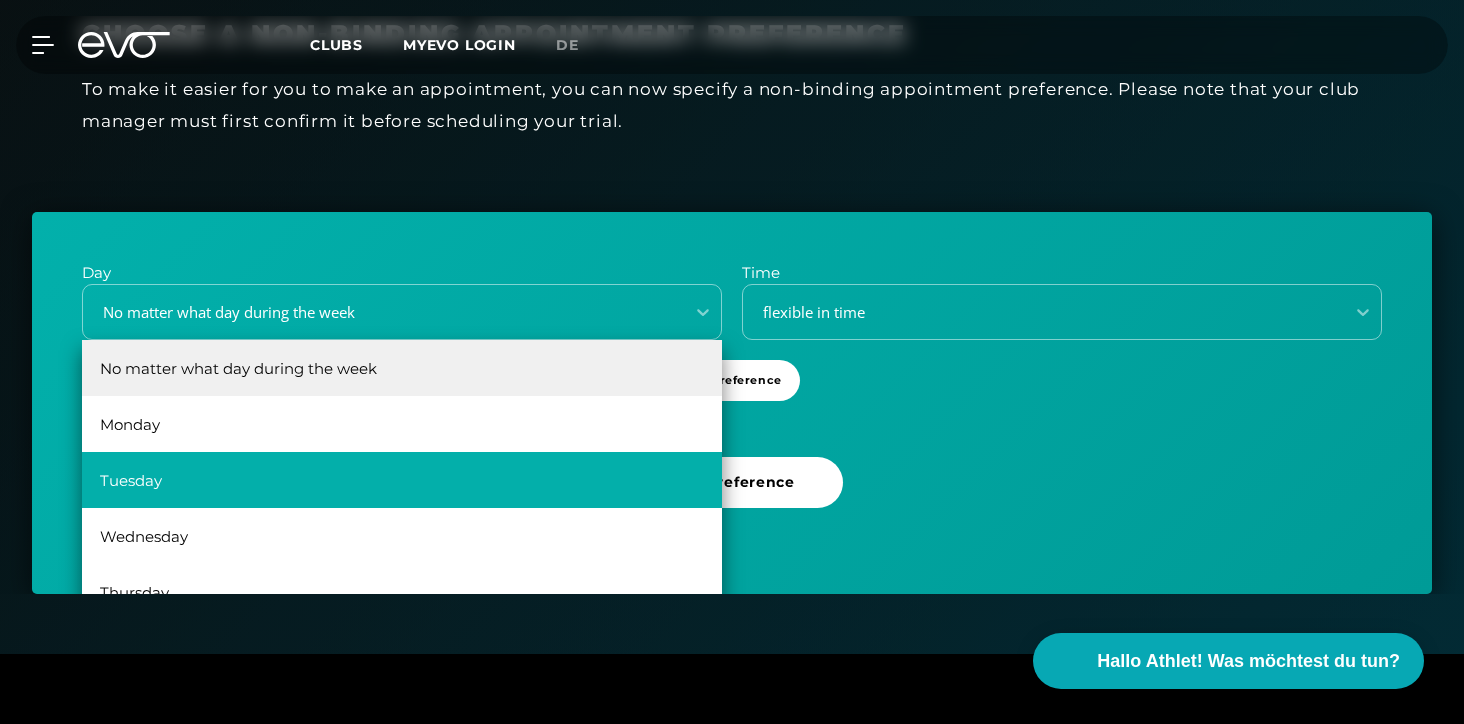 scroll, scrollTop: 36, scrollLeft: 0, axis: vertical 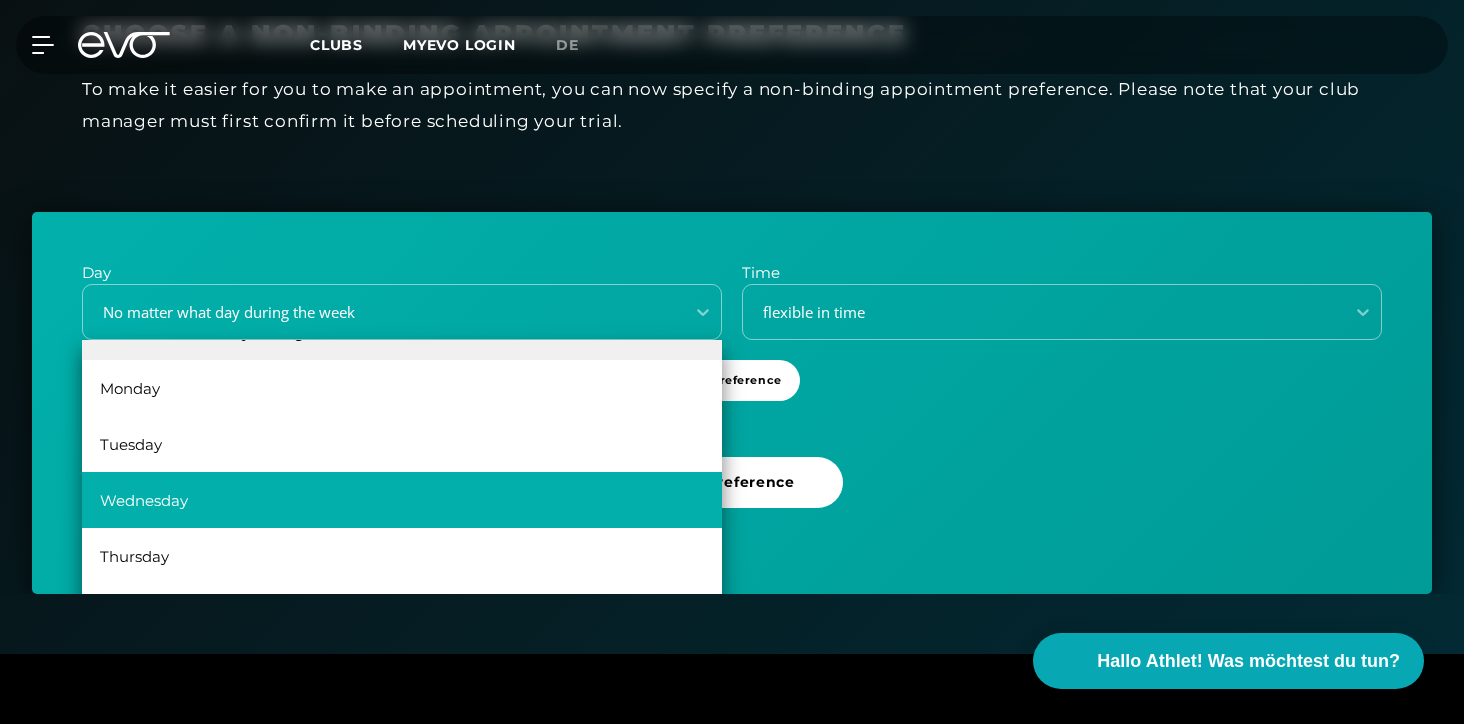 click on "Wednesday" at bounding box center [402, 500] 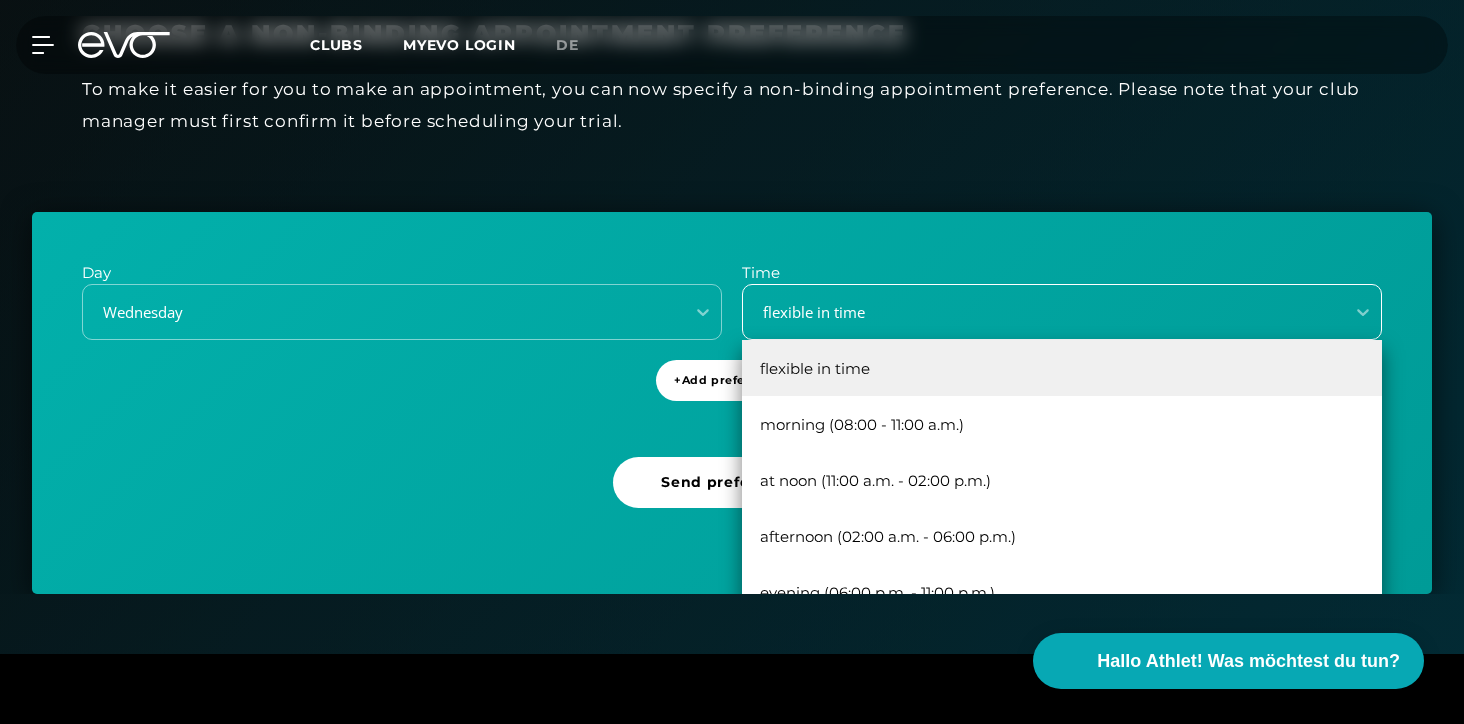 click on "flexible in time" at bounding box center (1037, 312) 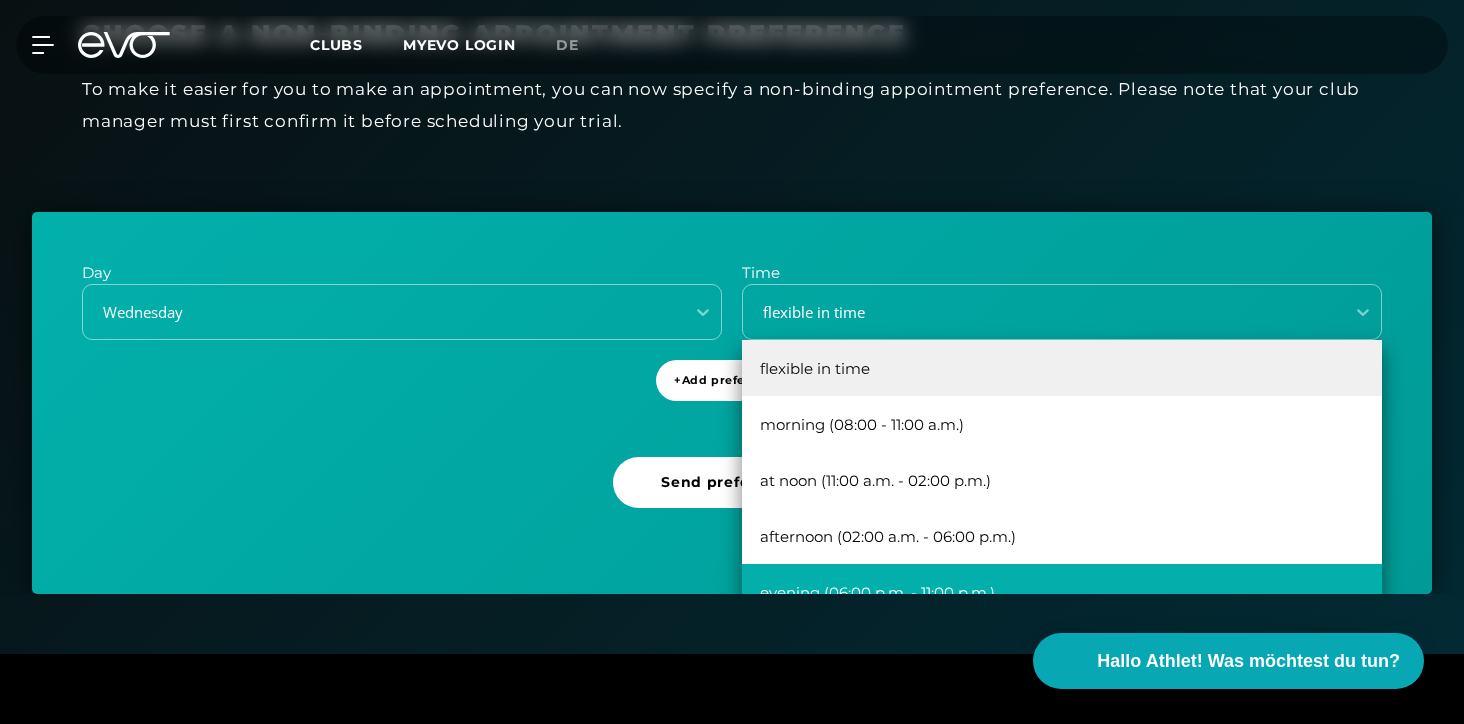 click on "evening (06:00 p.m. - 11:00 p.m.)" at bounding box center (1062, 592) 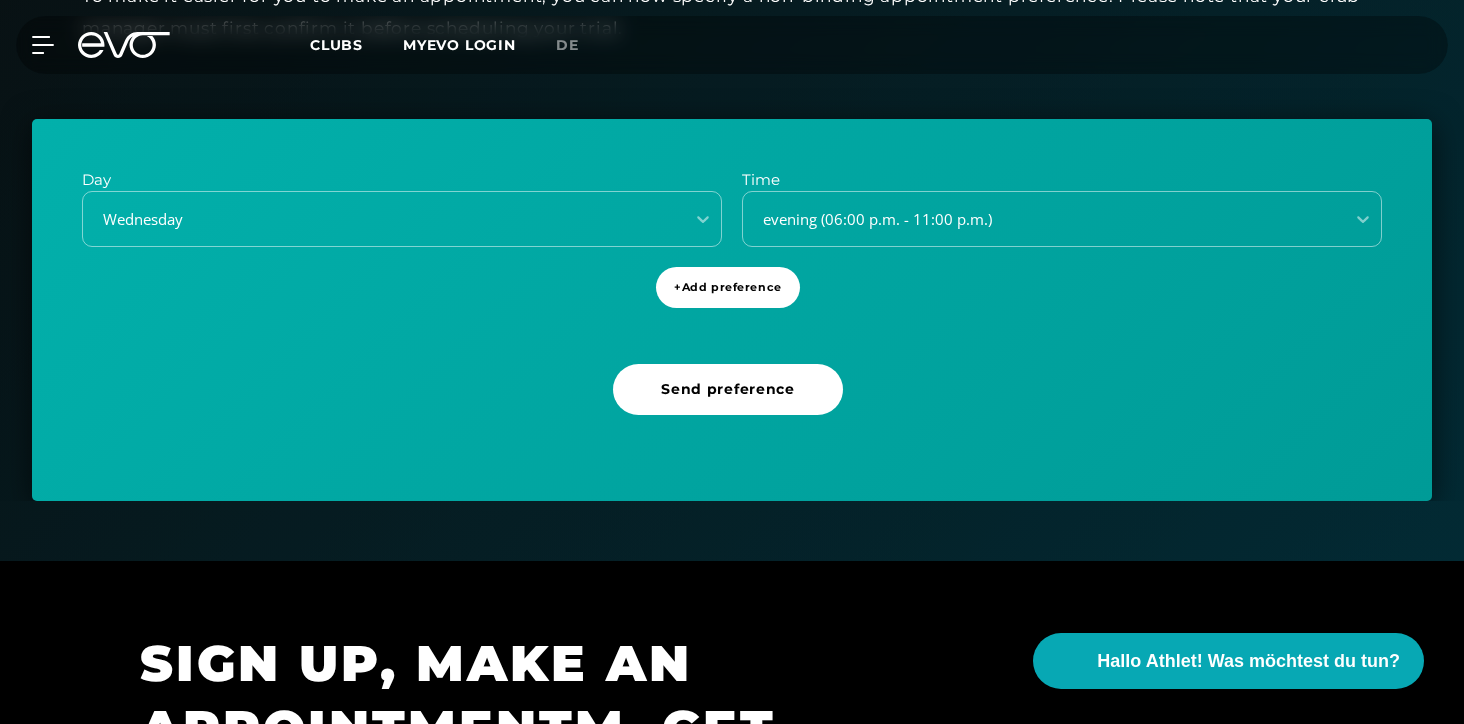 scroll, scrollTop: 628, scrollLeft: 0, axis: vertical 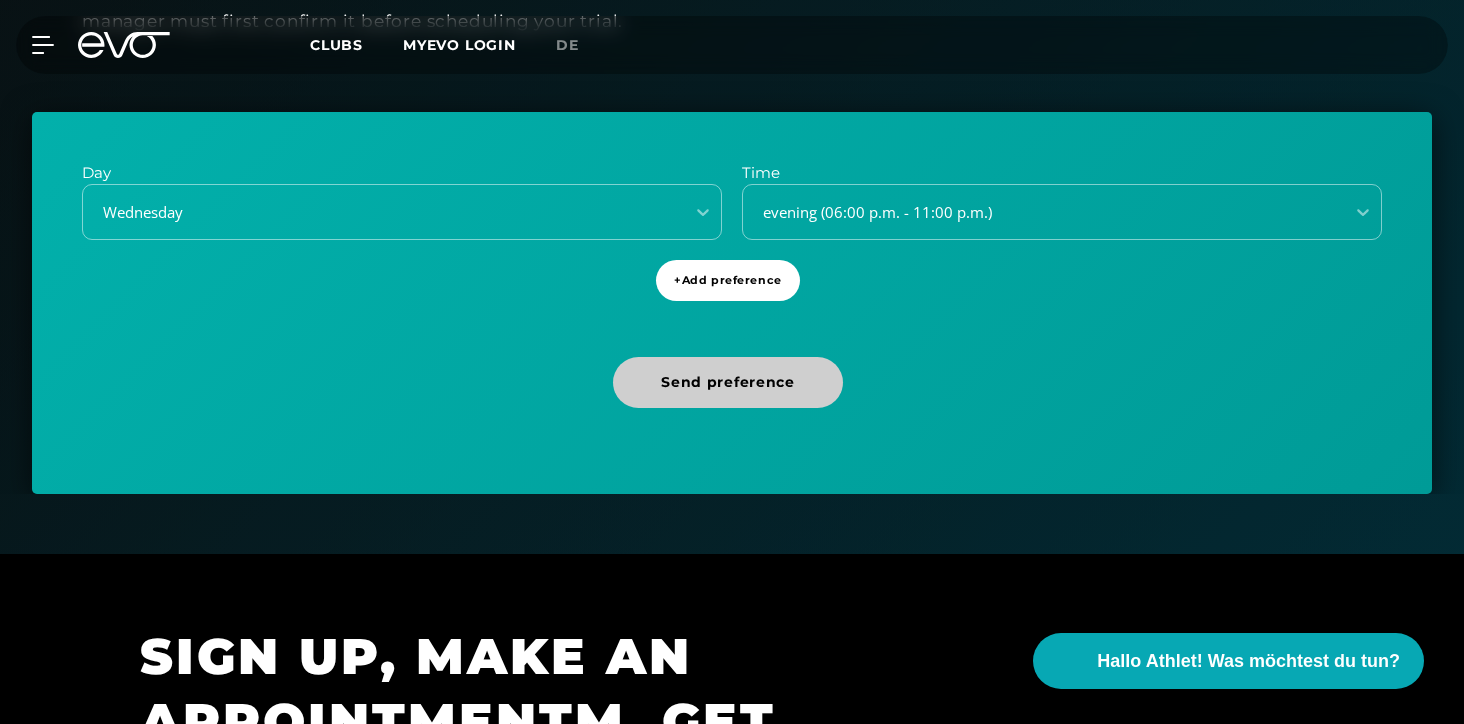 click on "Send preference" at bounding box center (728, 382) 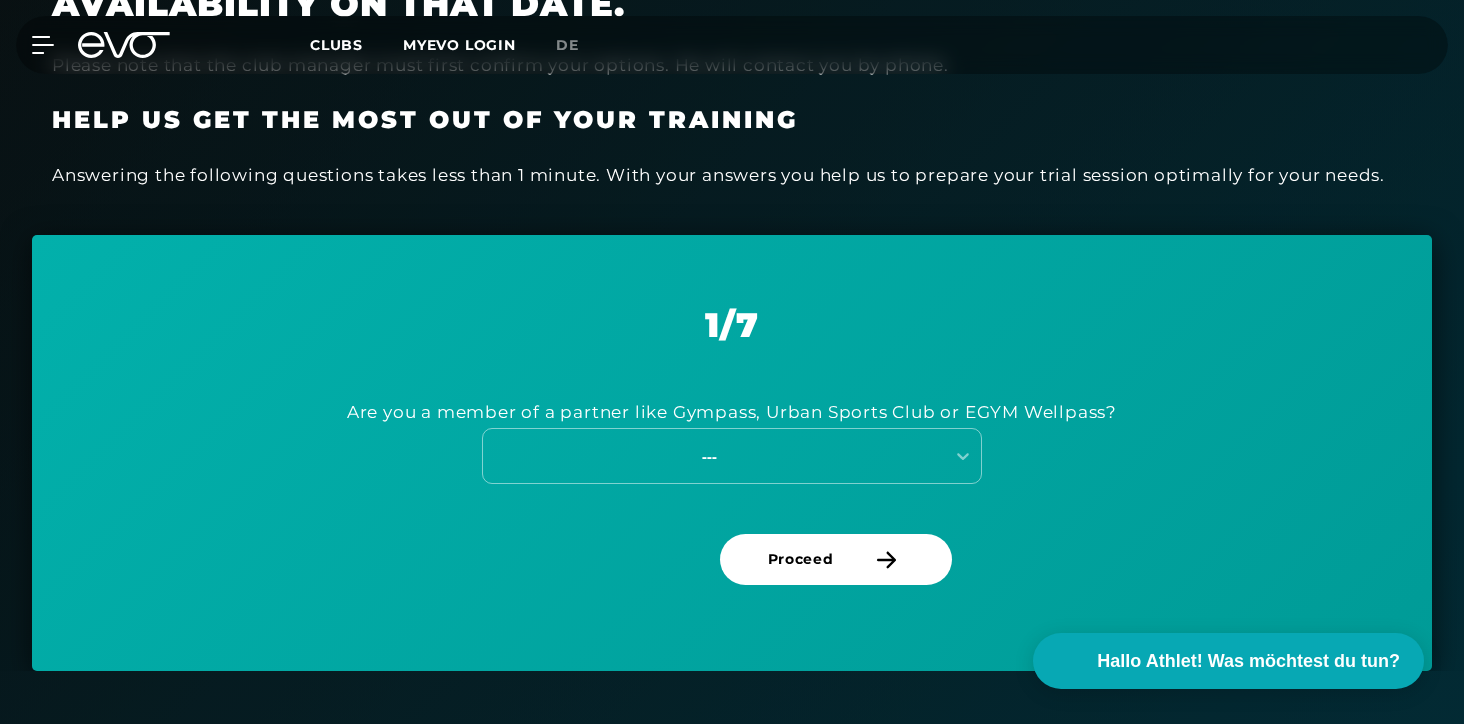 scroll, scrollTop: 594, scrollLeft: 0, axis: vertical 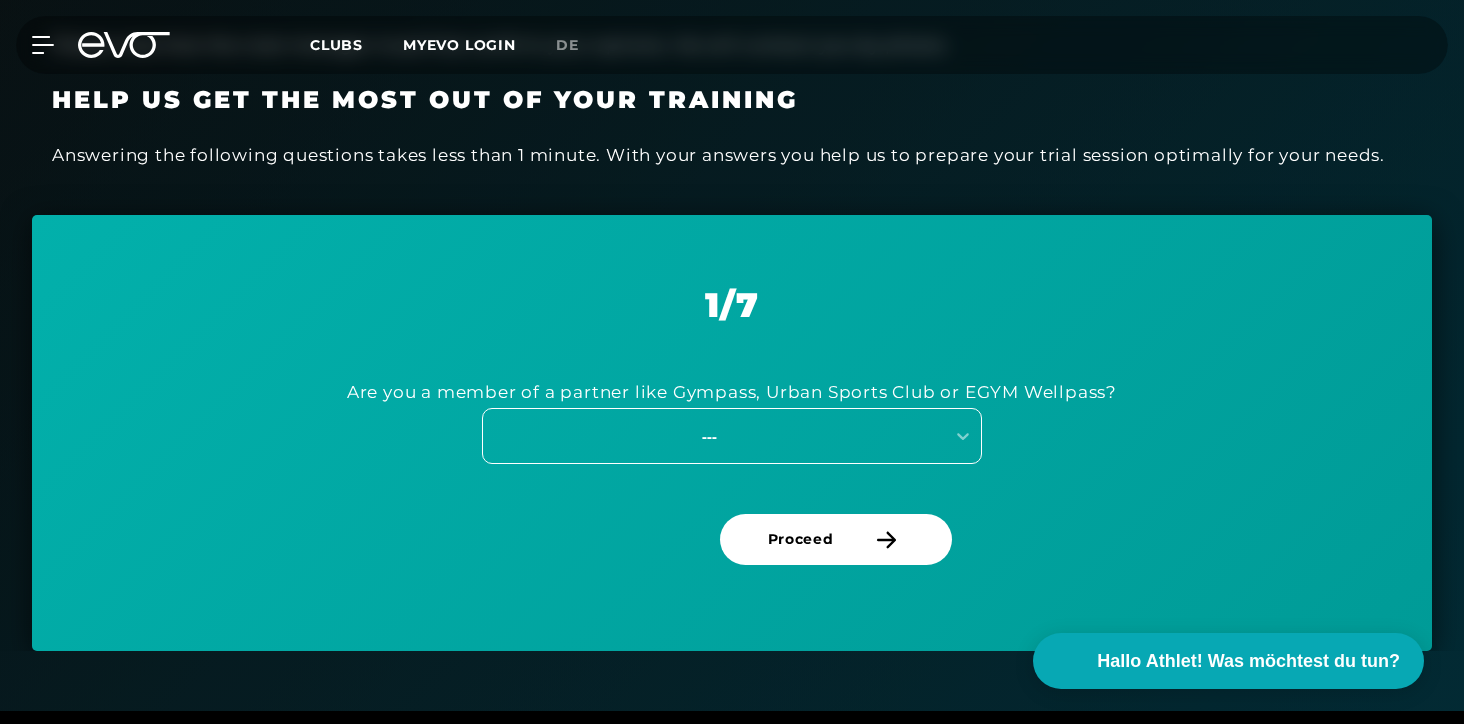 click on "---" at bounding box center [709, 436] 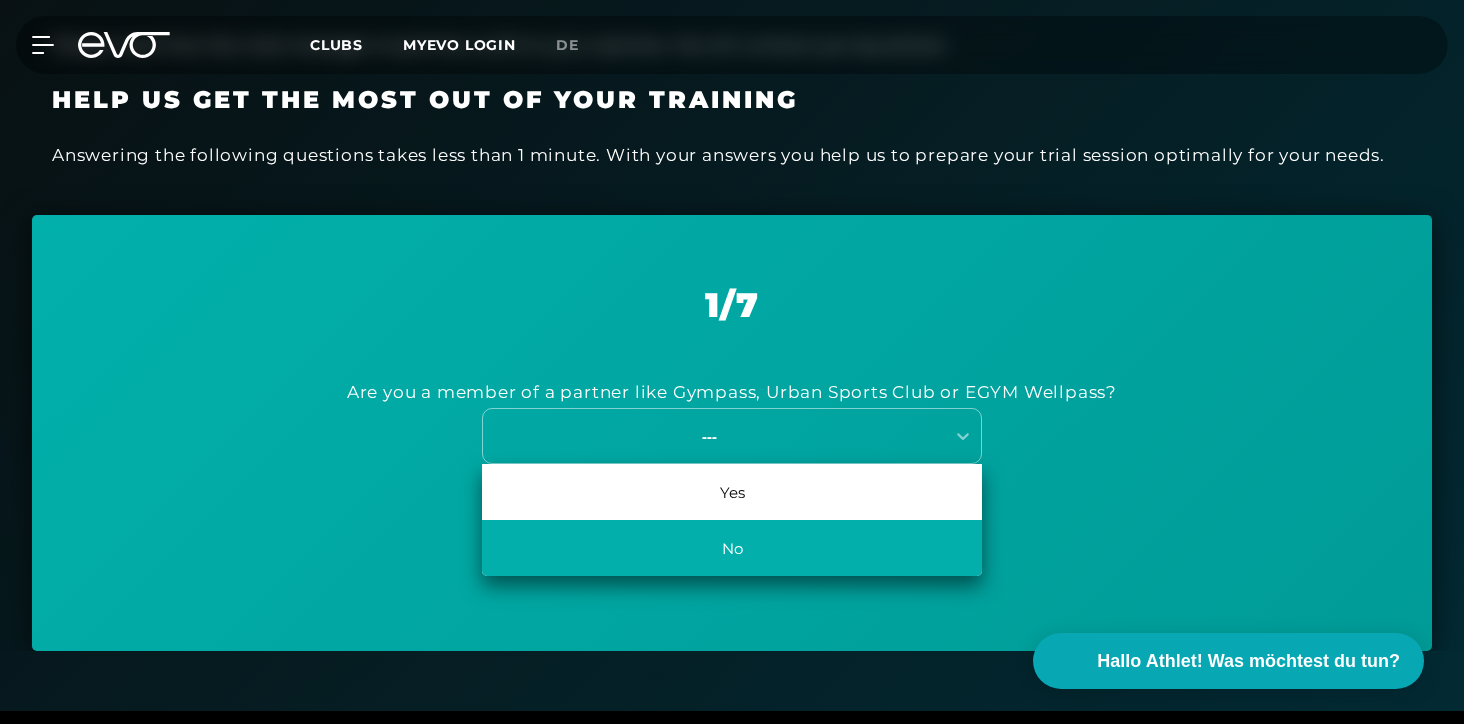 click on "No" at bounding box center [732, 548] 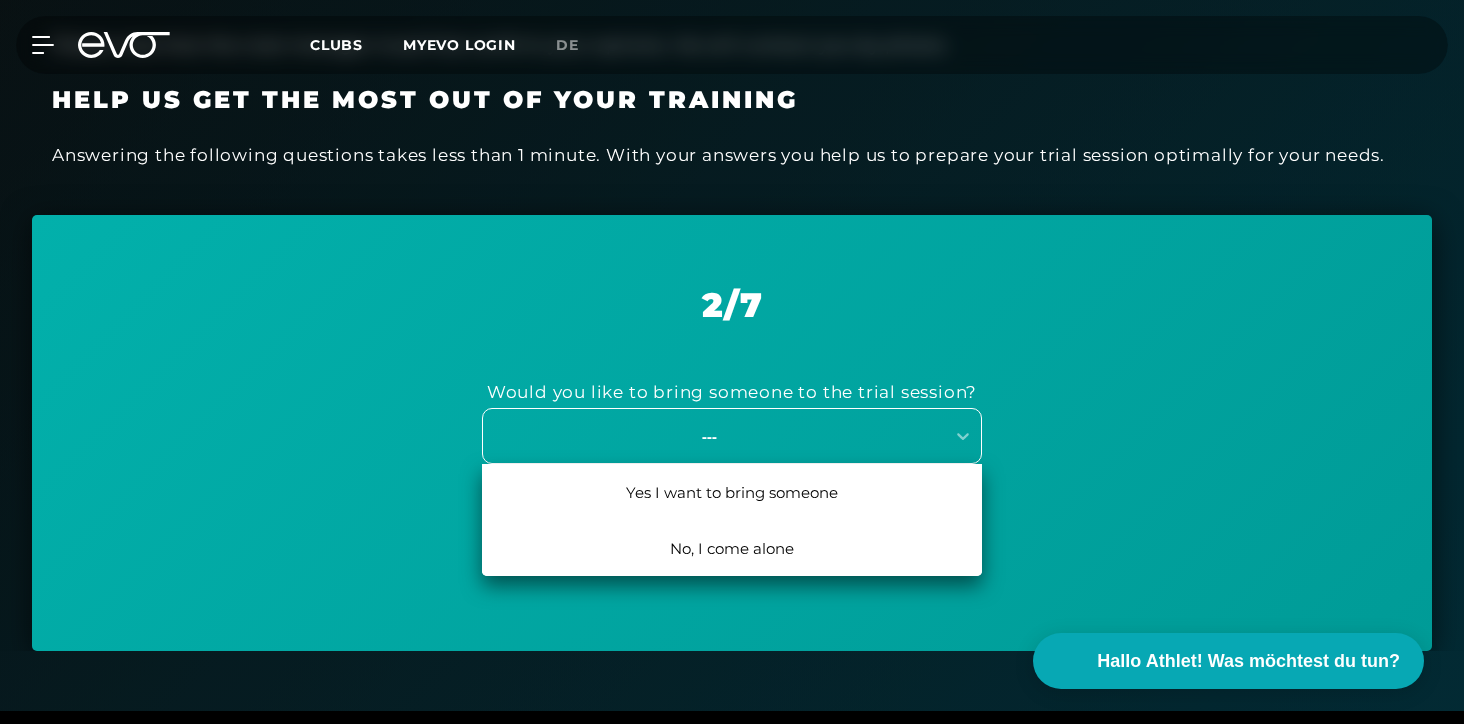 click on "---" at bounding box center [709, 436] 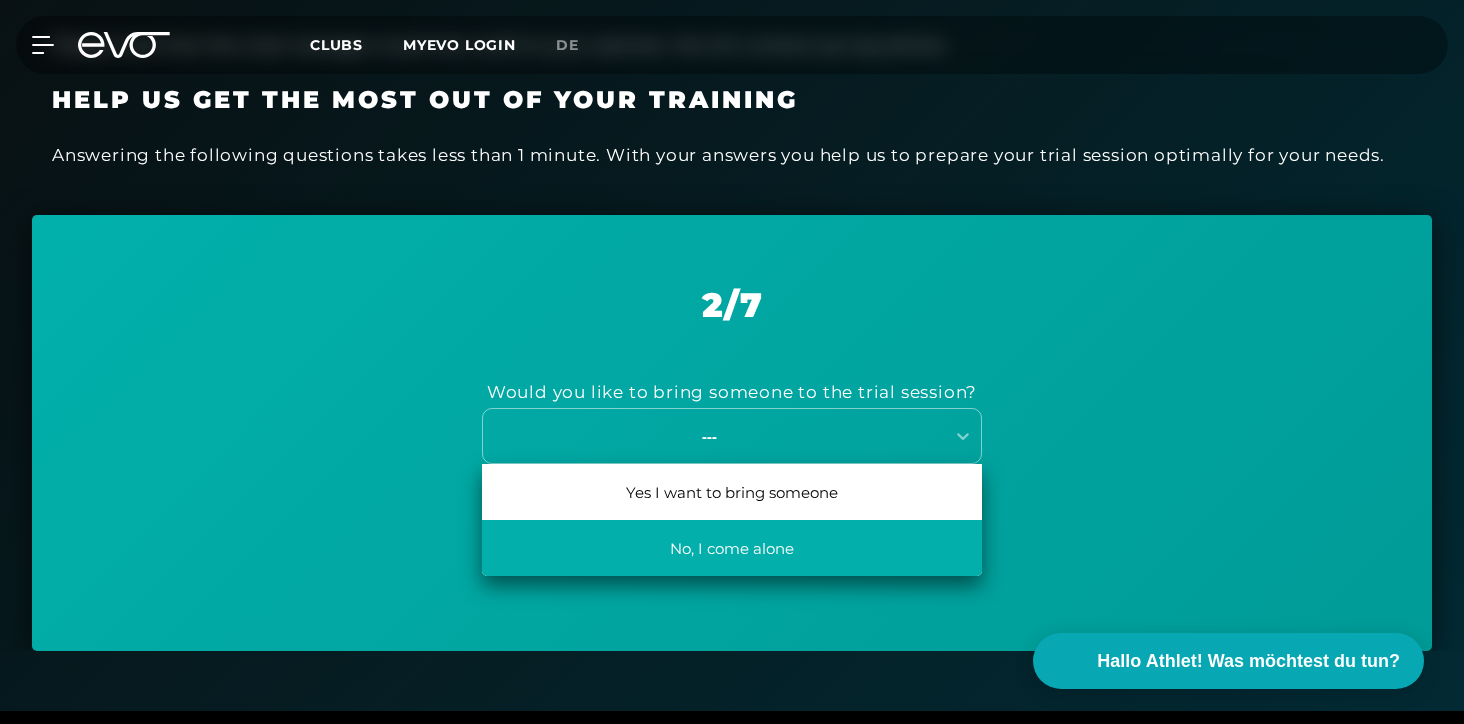 click on "No, I come alone" at bounding box center (732, 548) 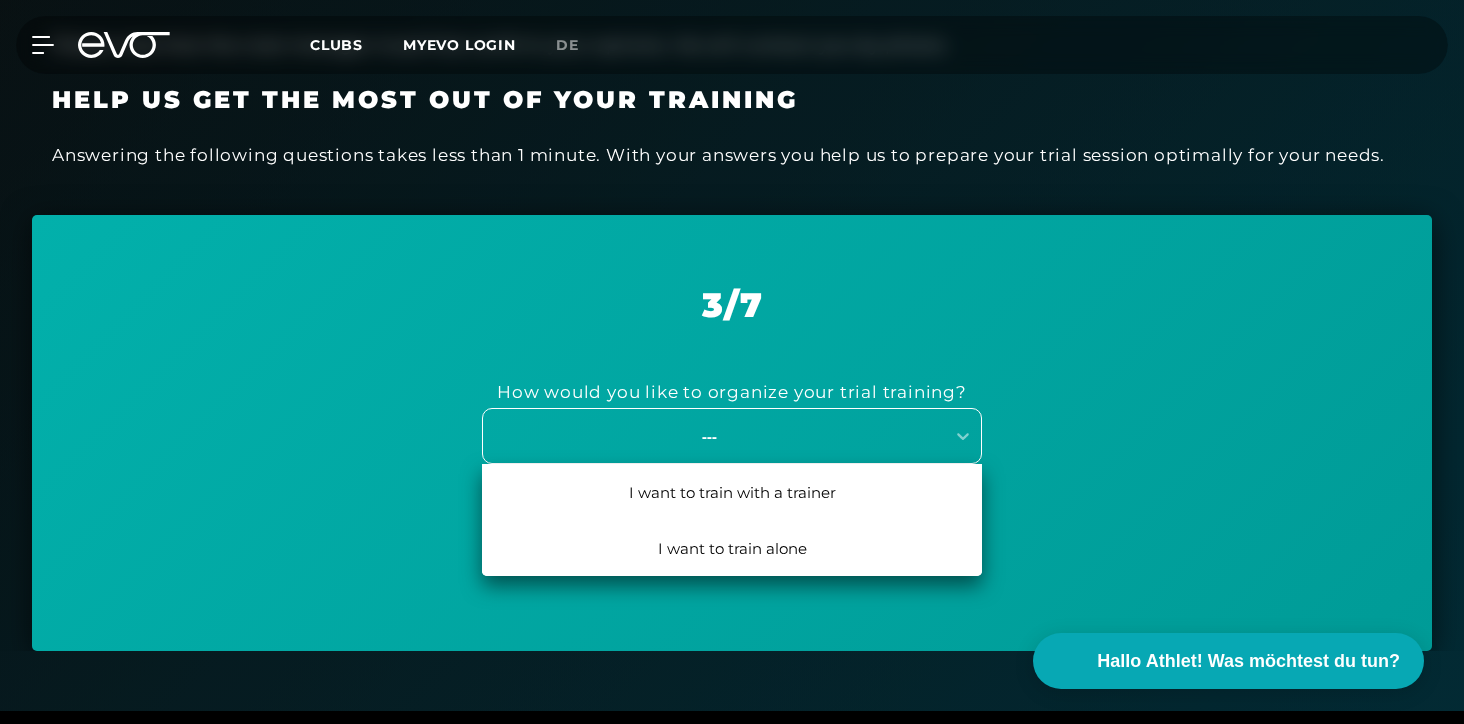 click on "---" at bounding box center (709, 436) 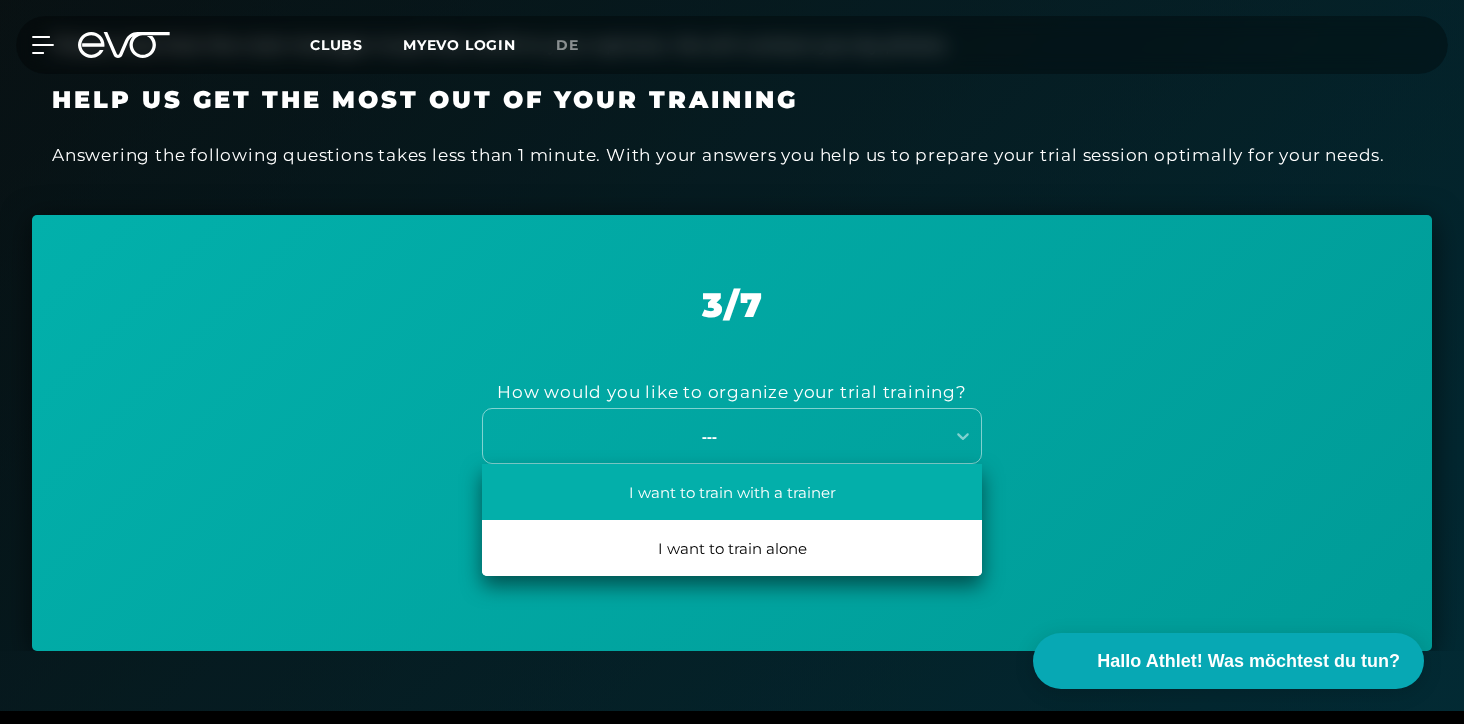 click on "I want to train with a trainer" at bounding box center (732, 492) 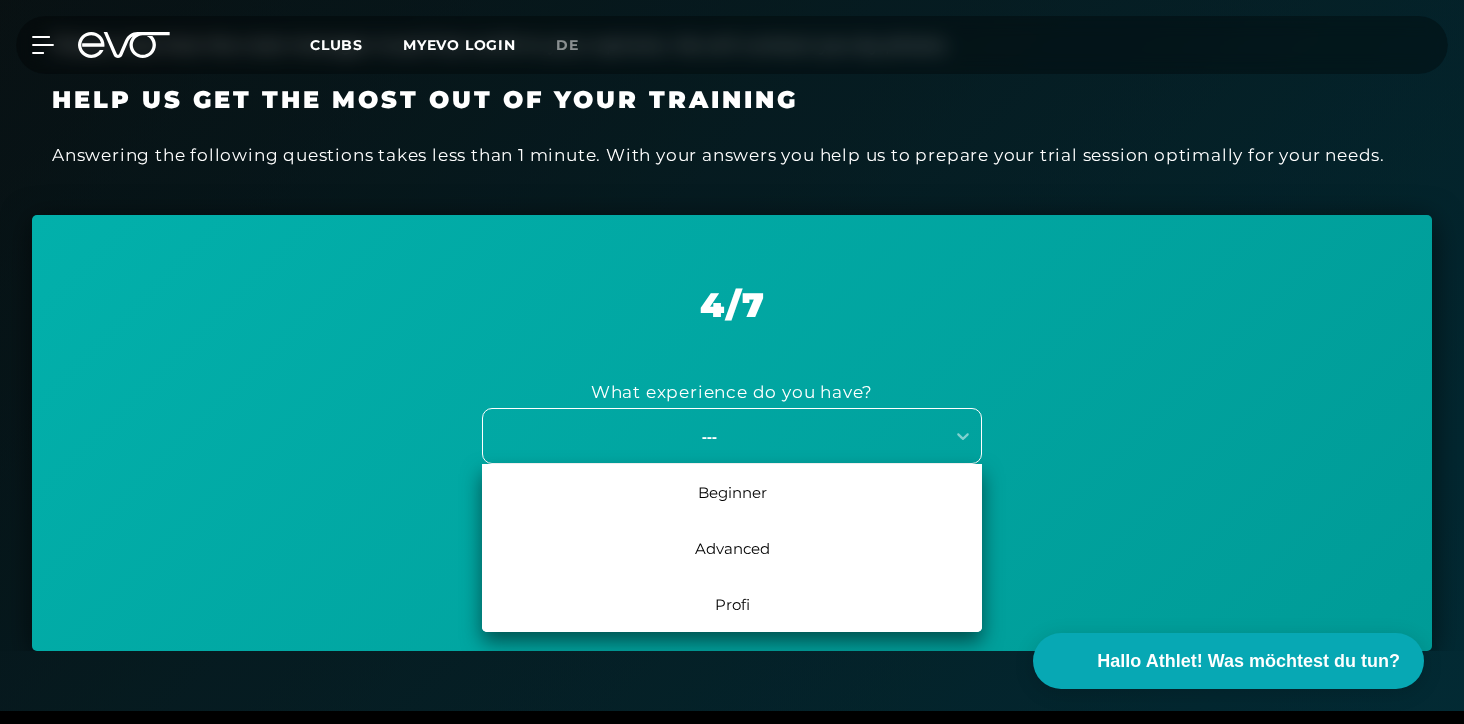 click on "---" at bounding box center (709, 436) 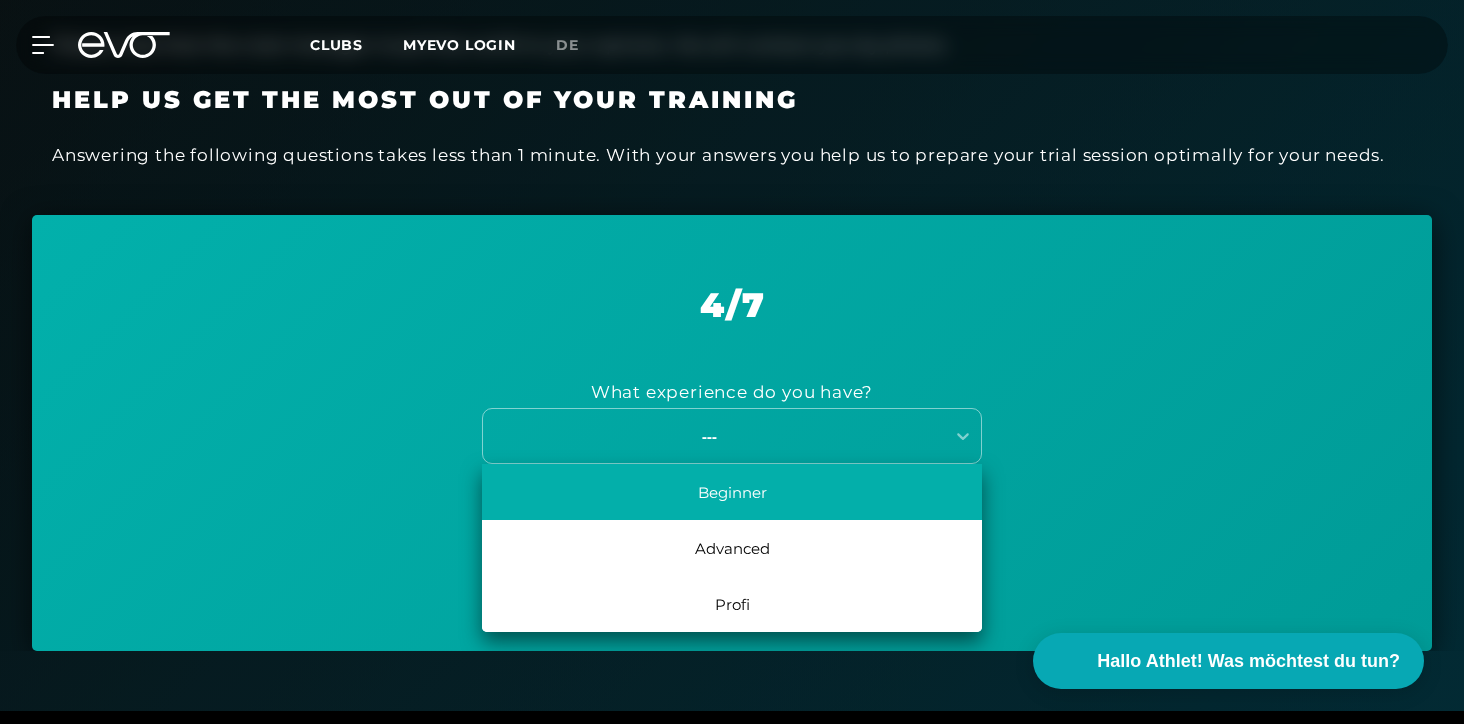 click on "Beginner" at bounding box center [732, 492] 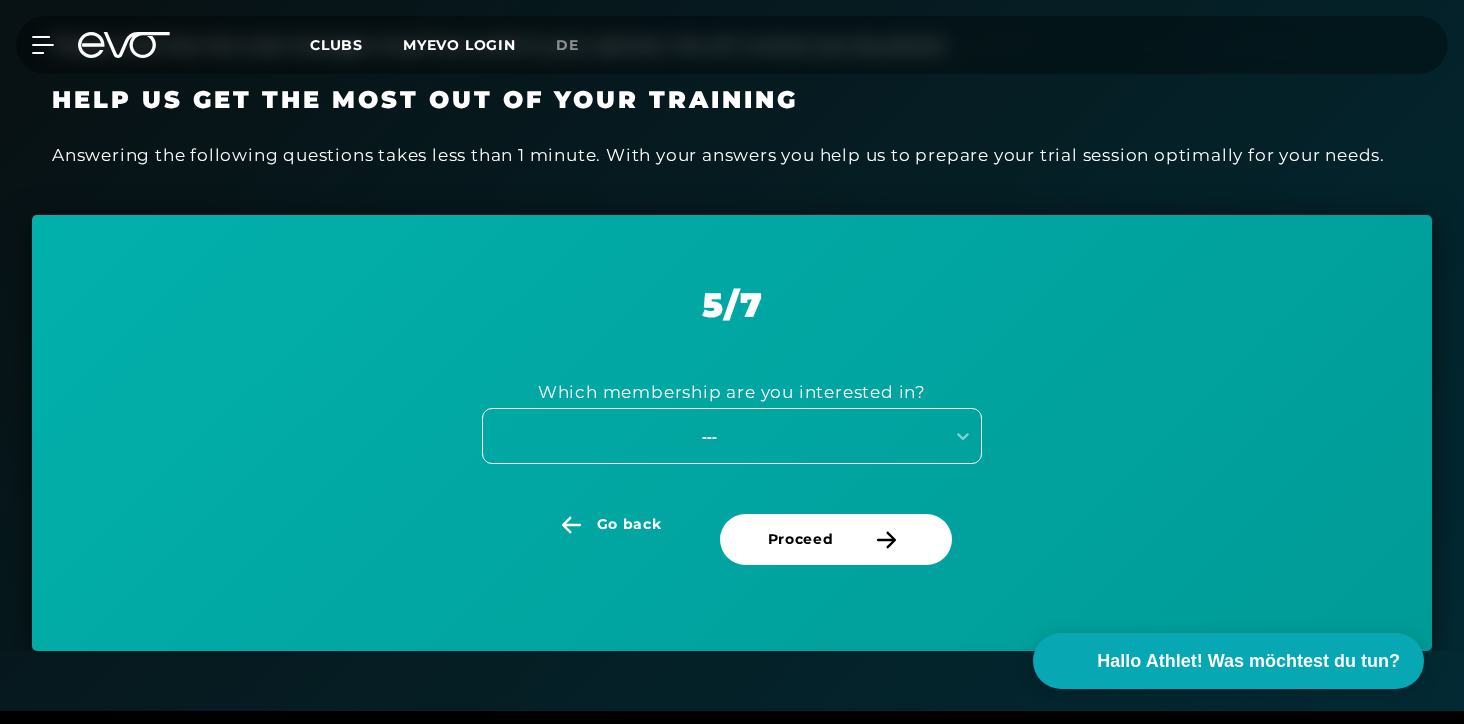 click on "---" at bounding box center (732, 436) 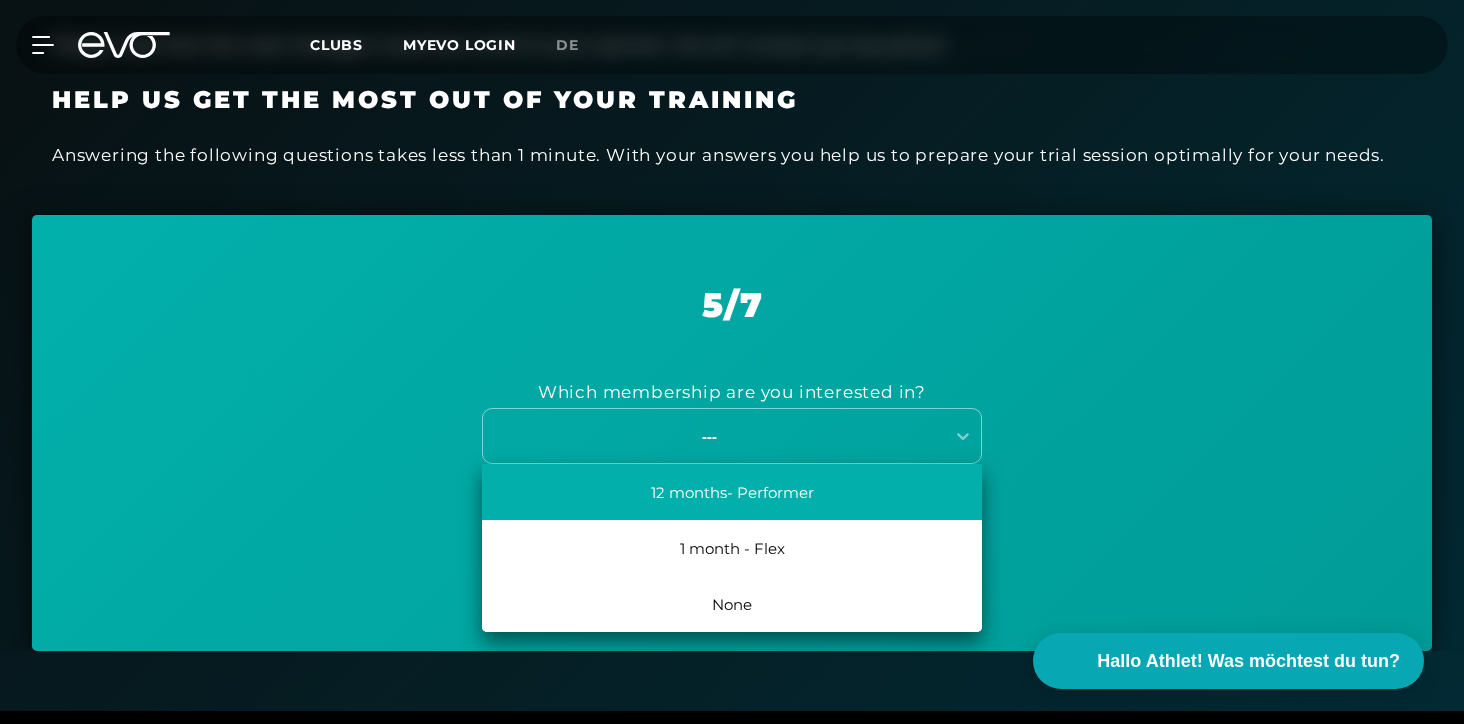 click on "12 months- Performer" at bounding box center (732, 492) 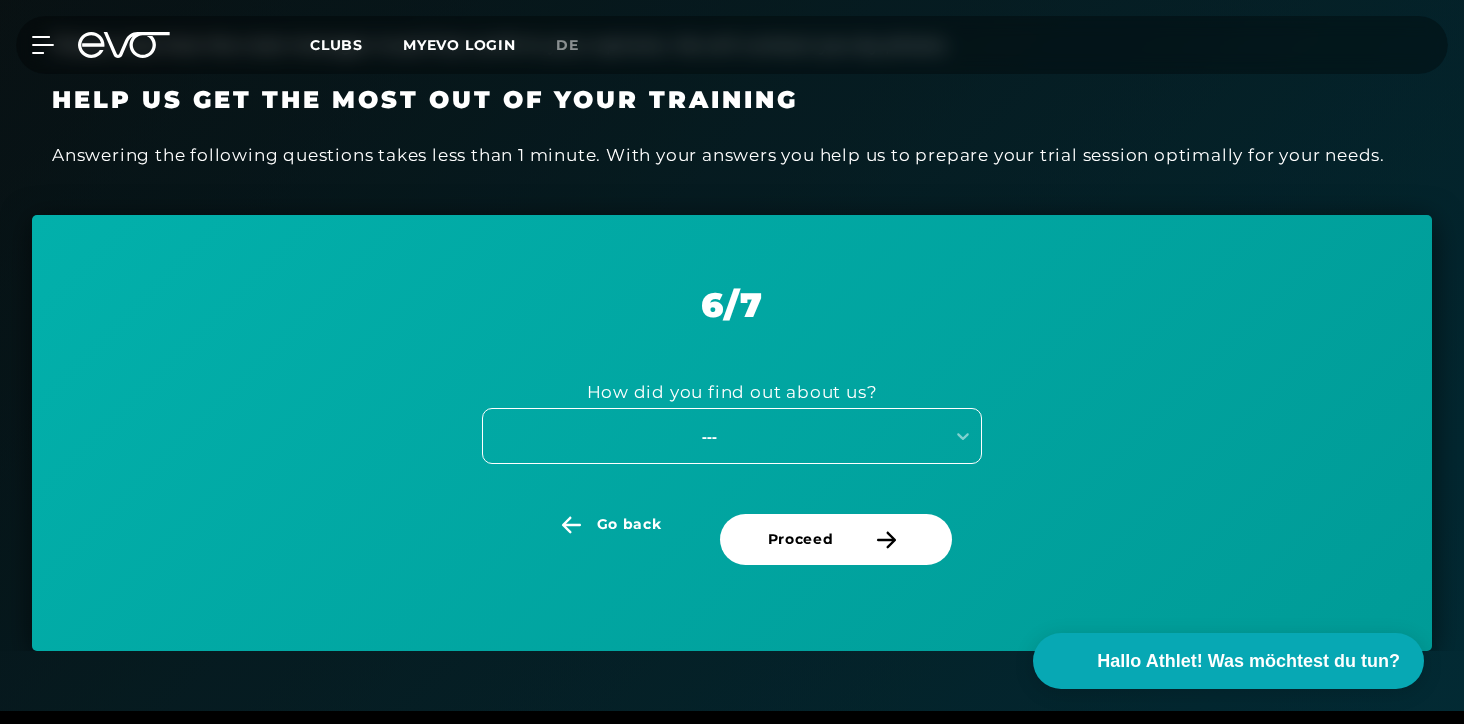 click on "---" at bounding box center [732, 436] 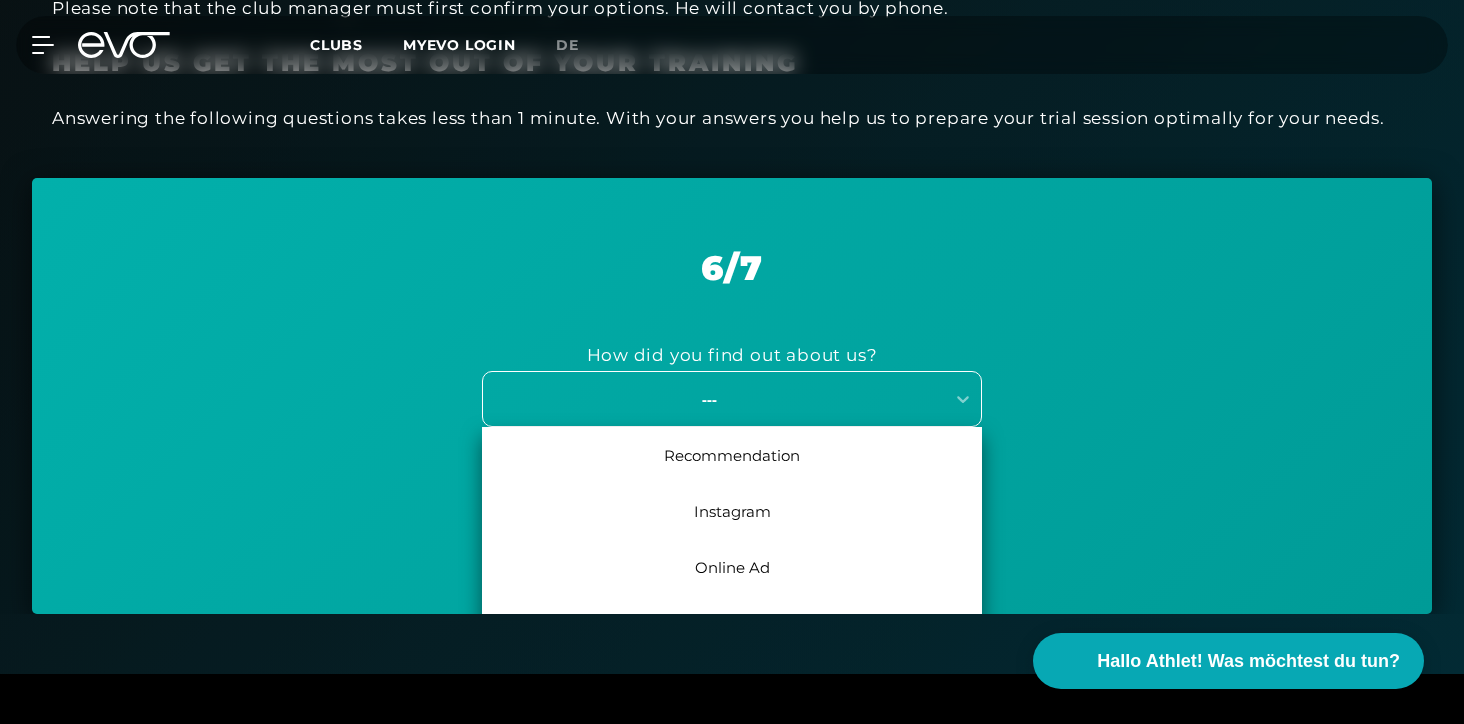 scroll, scrollTop: 634, scrollLeft: 0, axis: vertical 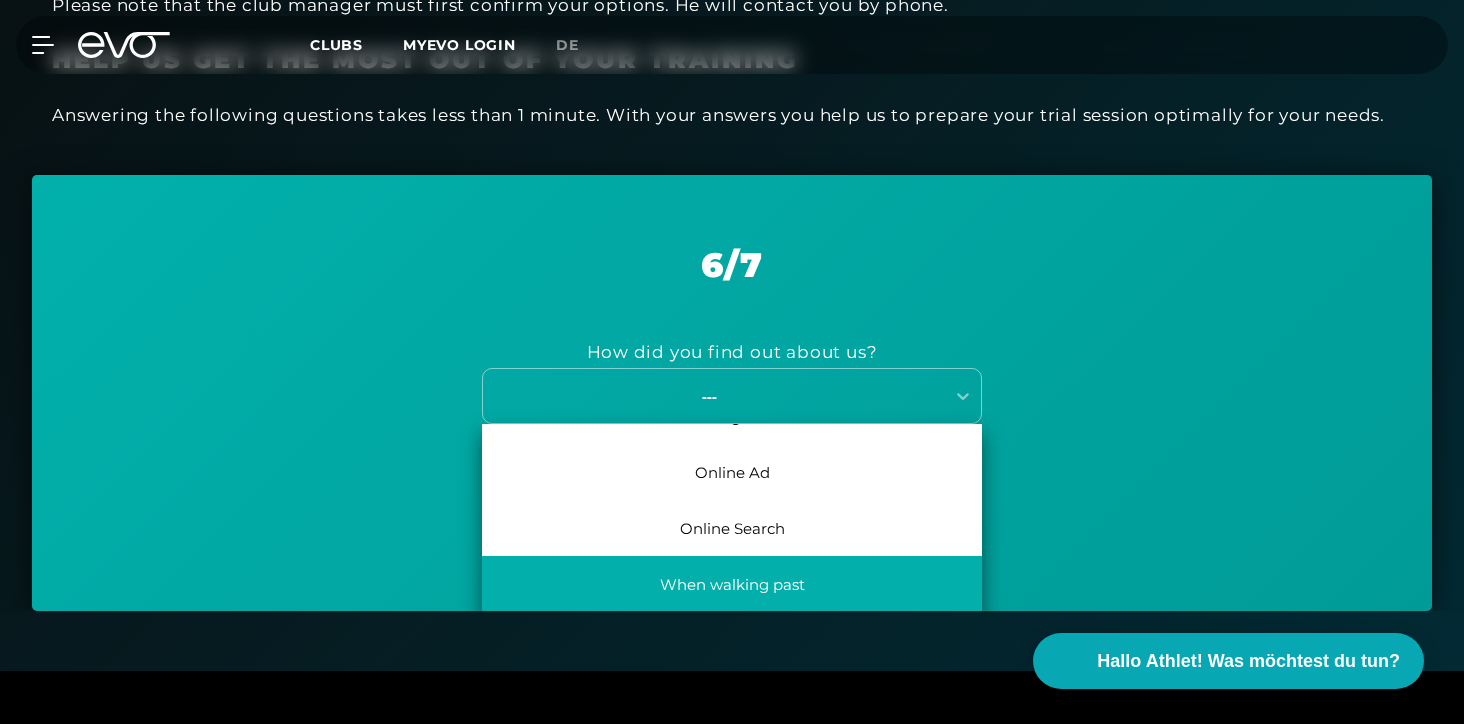 click on "When walking past" at bounding box center (732, 584) 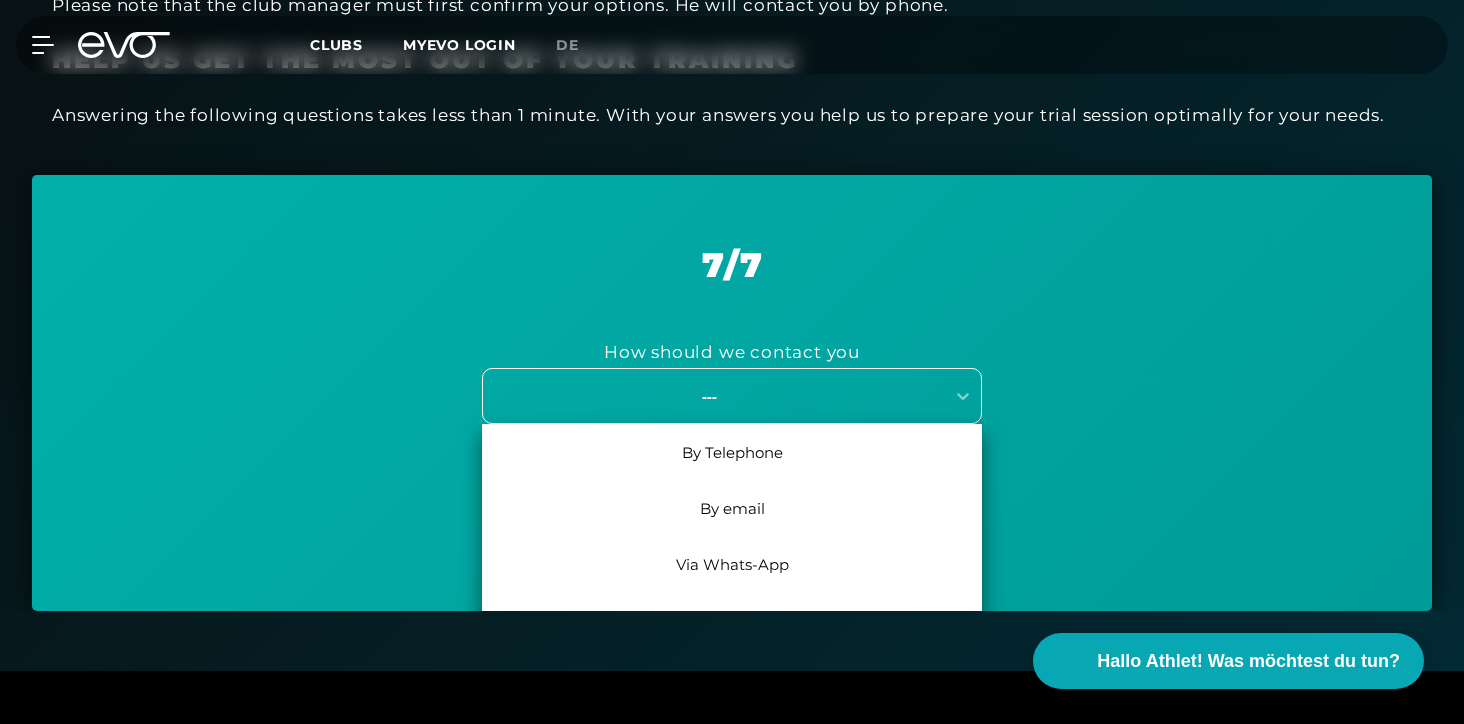 click on "---" at bounding box center [709, 396] 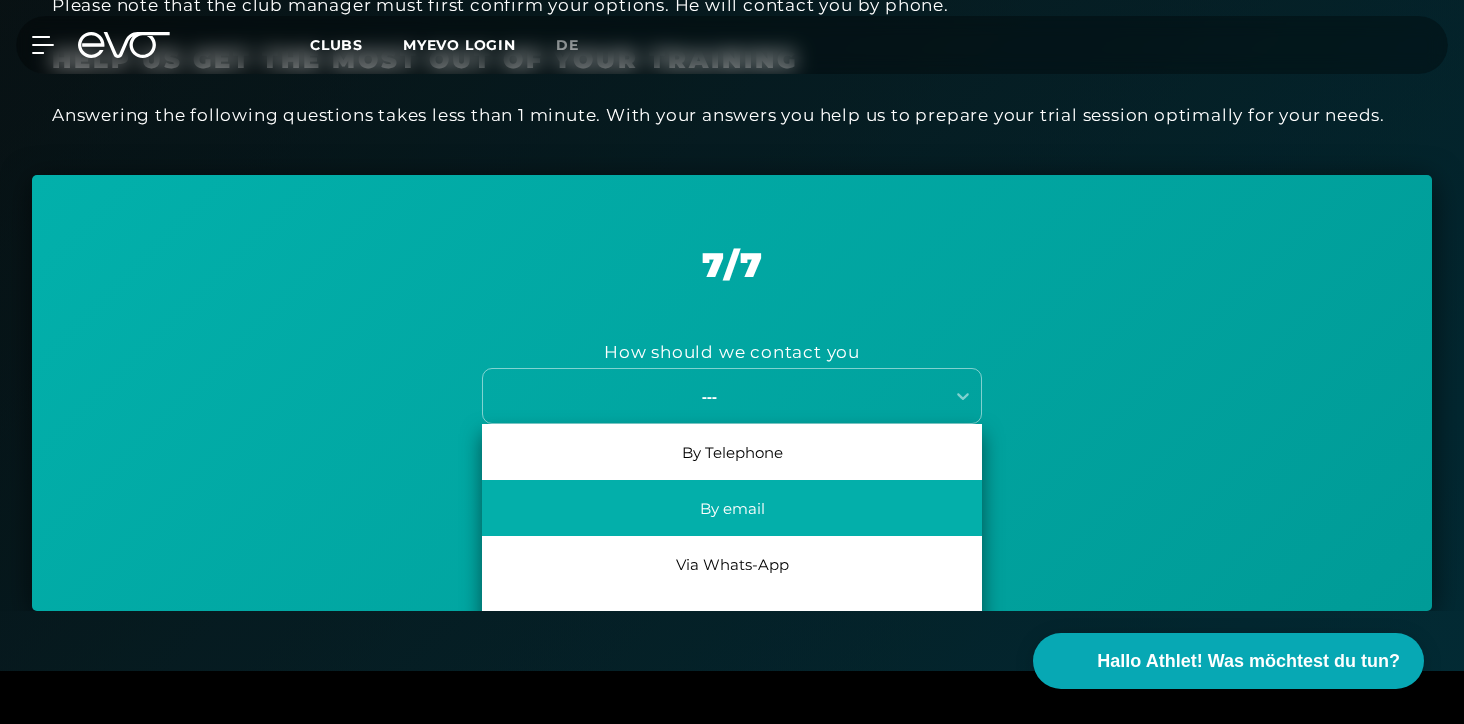click on "By email" at bounding box center [732, 508] 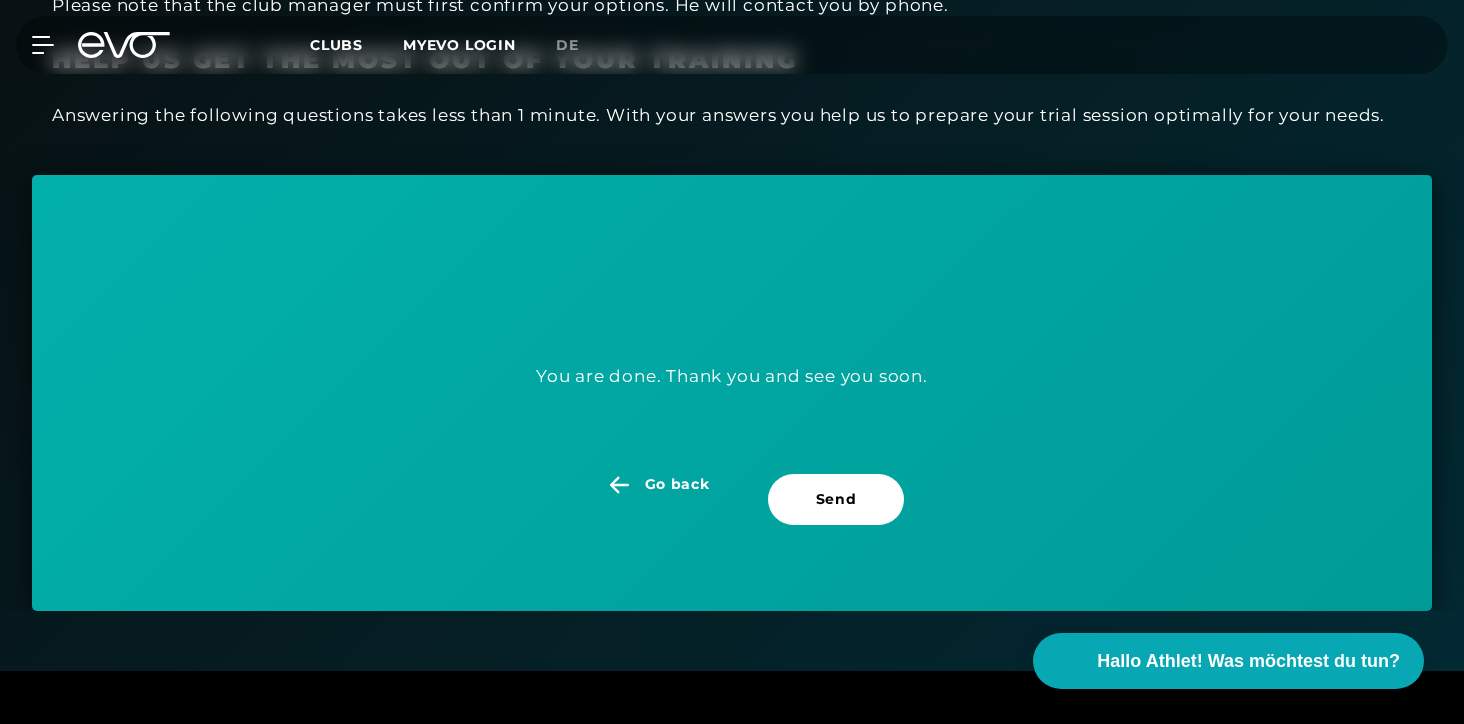 click on "Go back" at bounding box center (660, 517) 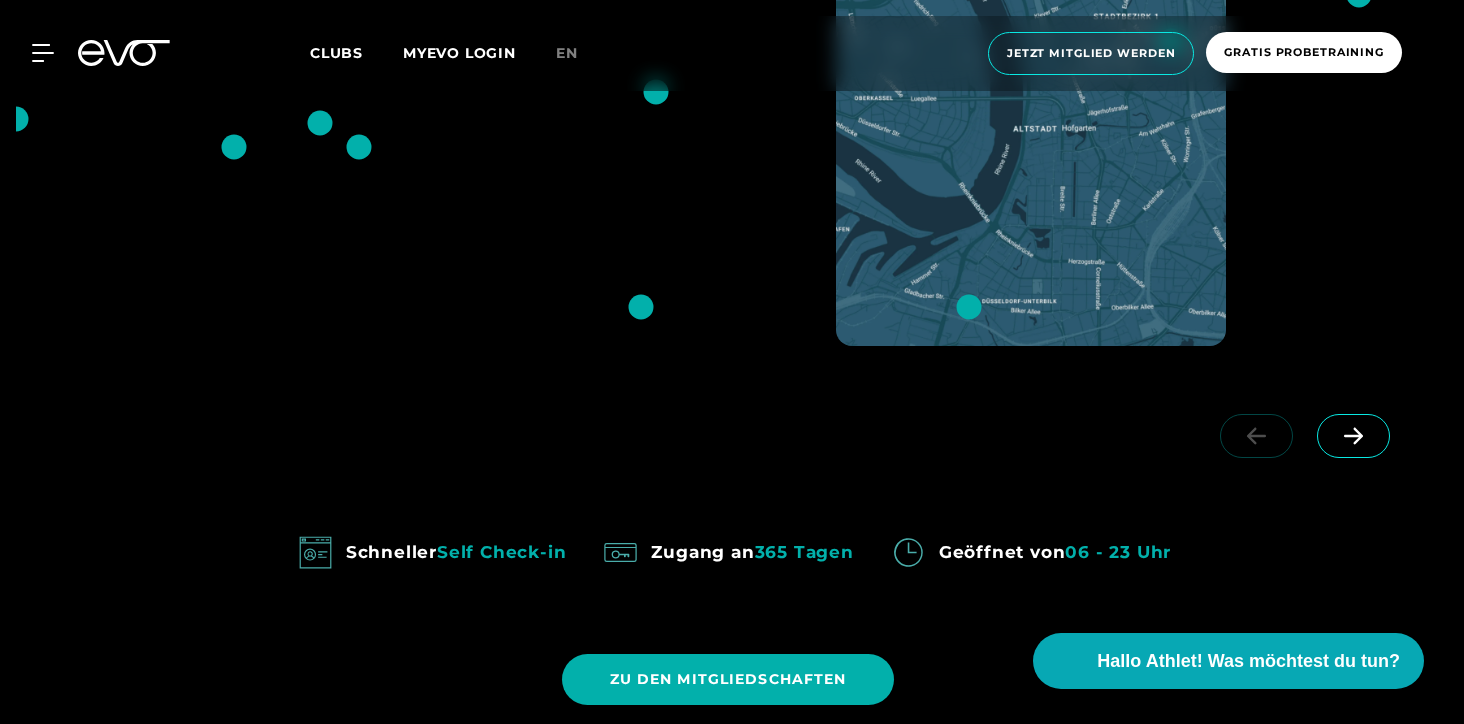 scroll, scrollTop: 1335, scrollLeft: 0, axis: vertical 